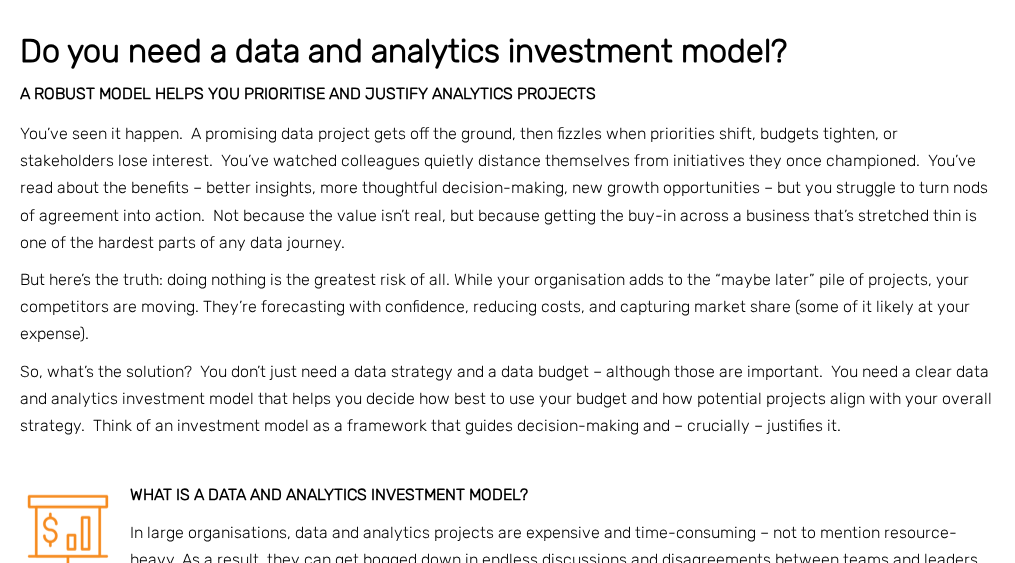 scroll, scrollTop: 648, scrollLeft: 0, axis: vertical 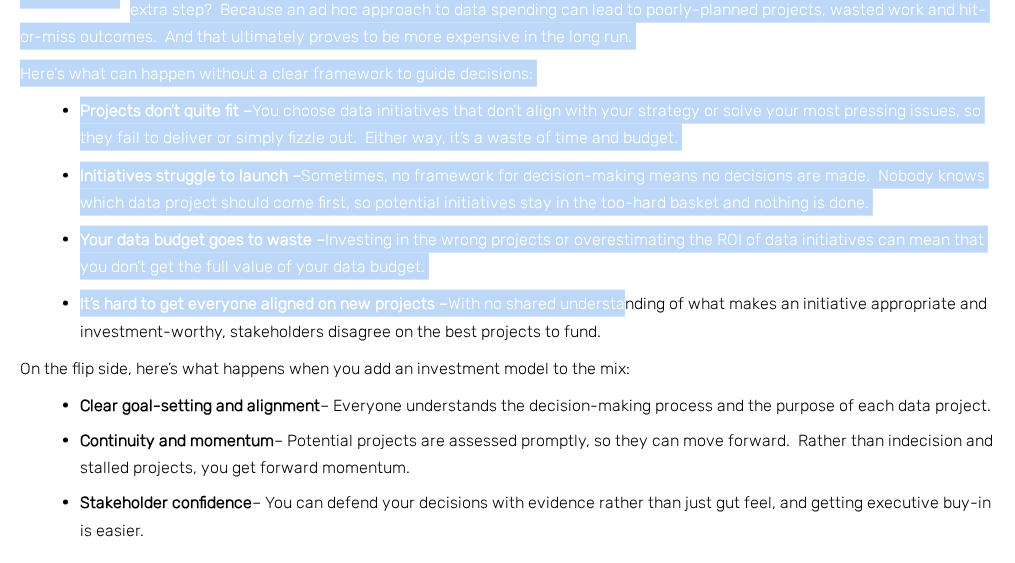 drag, startPoint x: 26, startPoint y: 56, endPoint x: 643, endPoint y: 314, distance: 668.7698 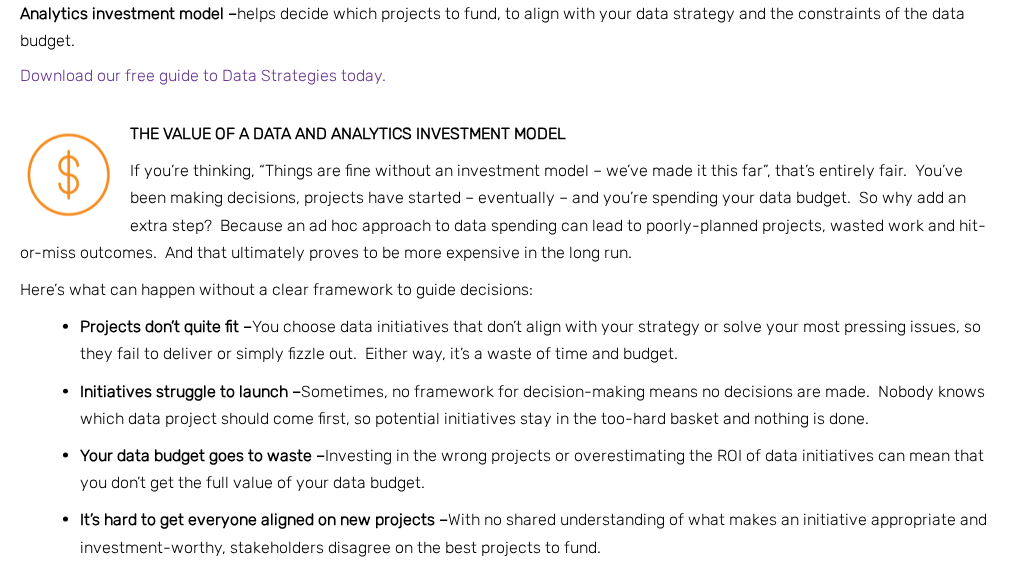 click on "If you’re thinking, “Things are fine without an investment model – we’ve made it this far”, that’s entirely fair.  You’ve been making decisions, projects have started – eventually – and you’re spending your data budget.  So why add an extra step?  Because an ad hoc approach to data spending can lead to poorly-planned projects, wasted work and hit-or-miss outcomes.  And that ultimately proves to be more expensive in the long run." at bounding box center (503, 211) 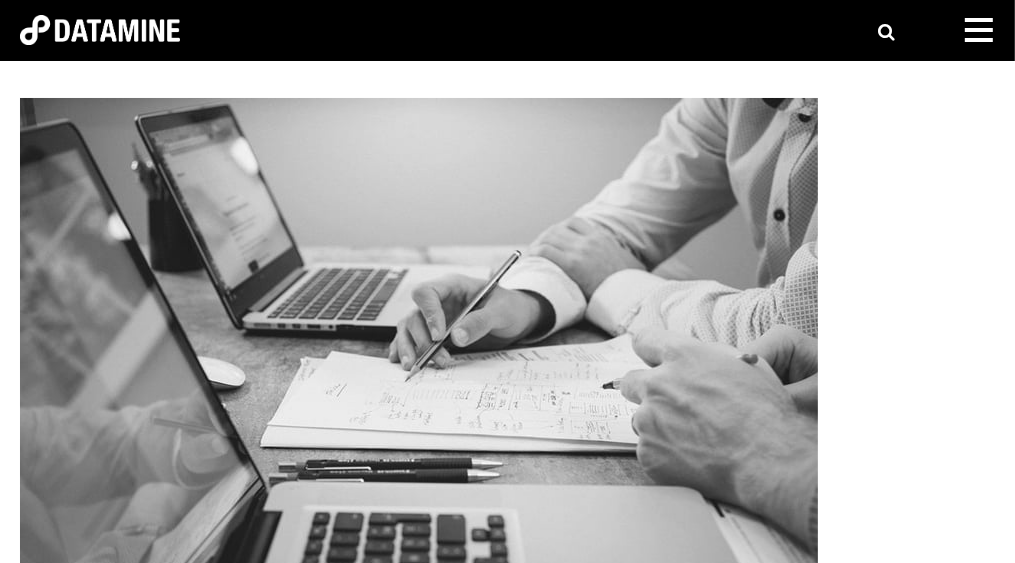 scroll, scrollTop: 540, scrollLeft: 0, axis: vertical 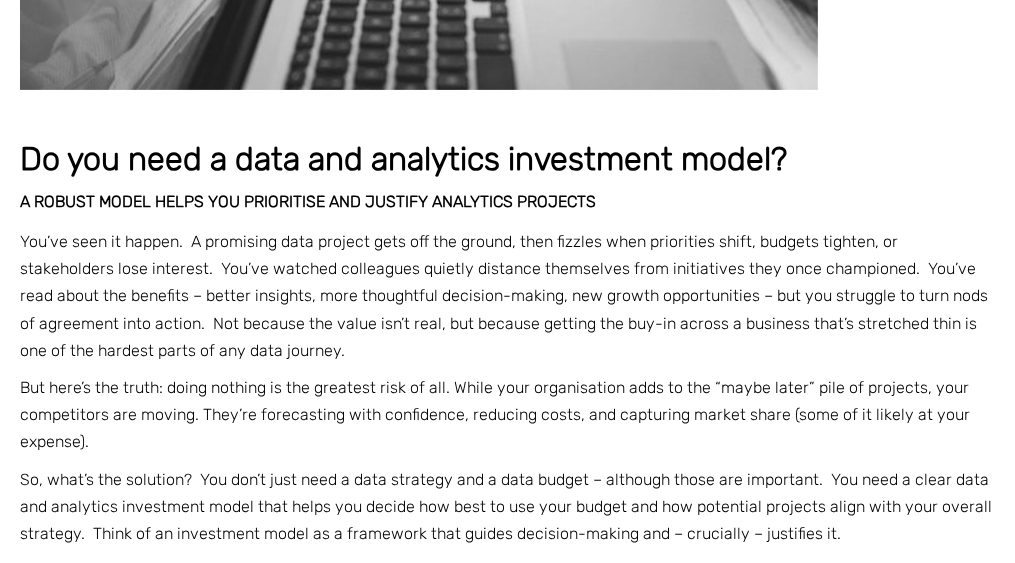 click on "A robust model helps you prioritise and justify analytics projects" at bounding box center [308, 201] 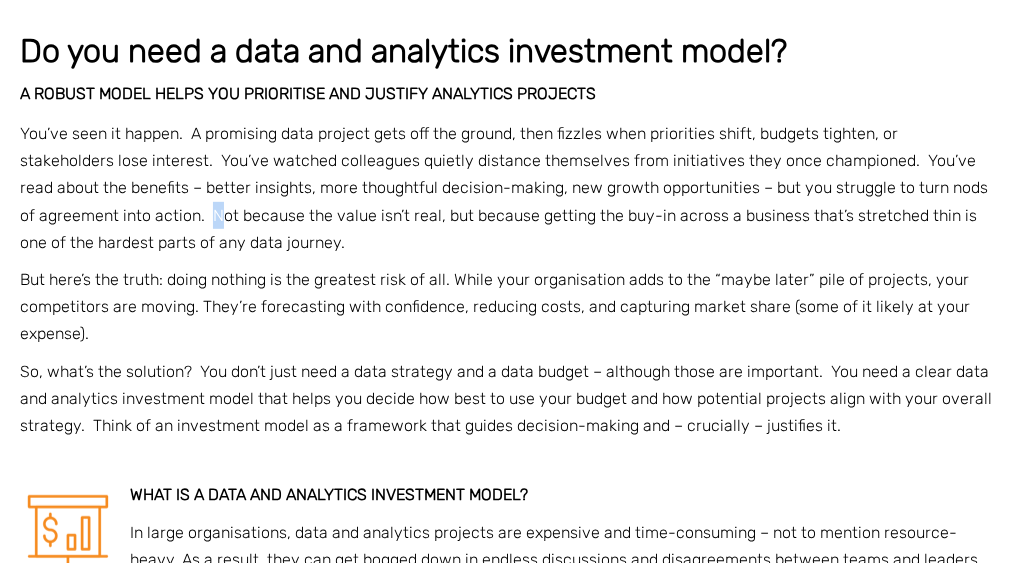 click on "You’ve seen it happen.  A promising data project gets off the ground, then fizzles when priorities shift, budgets tighten, or stakeholders lose interest.  You’ve watched colleagues quietly distance themselves from initiatives they once championed.  You’ve read about the benefits – better insights, more thoughtful decision-making, new growth opportunities – but you struggle to turn nods of agreement into action.  Not because the value isn’t real, but because getting the buy-in across a business that’s stretched thin is one of the hardest parts of any data journey." at bounding box center [507, 188] 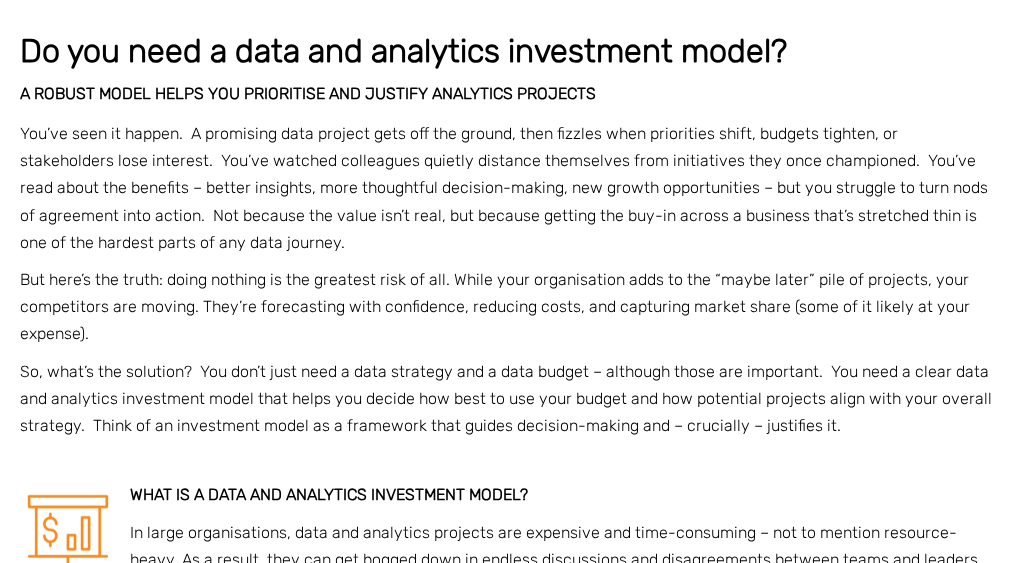 click on "You’ve seen it happen.  A promising data project gets off the ground, then fizzles when priorities shift, budgets tighten, or stakeholders lose interest.  You’ve watched colleagues quietly distance themselves from initiatives they once championed.  You’ve read about the benefits – better insights, more thoughtful decision-making, new growth opportunities – but you struggle to turn nods of agreement into action.  Not because the value isn’t real, but because getting the buy-in across a business that’s stretched thin is one of the hardest parts of any data journey." at bounding box center (507, 188) 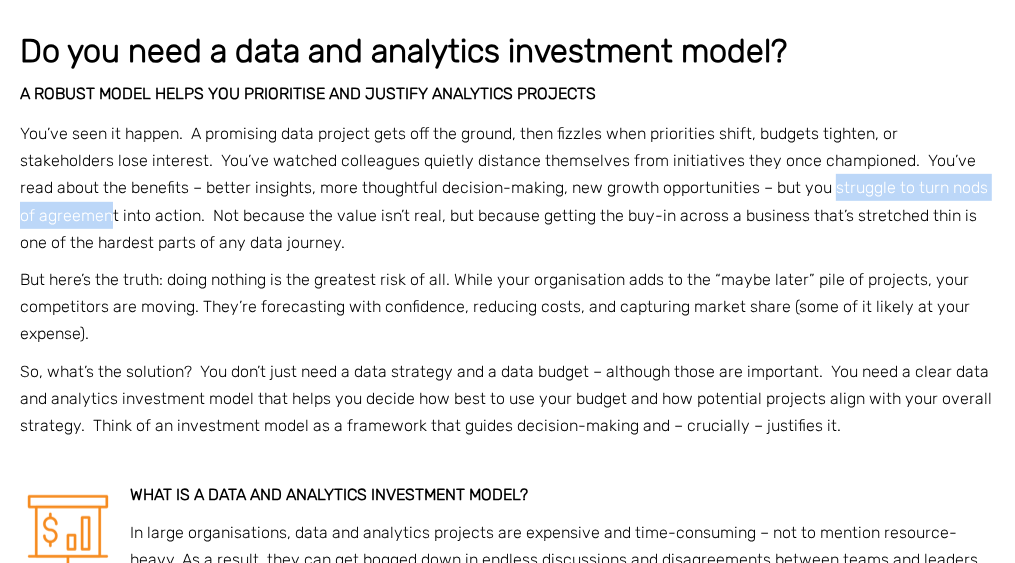 drag, startPoint x: 972, startPoint y: 183, endPoint x: 717, endPoint y: 186, distance: 255.01764 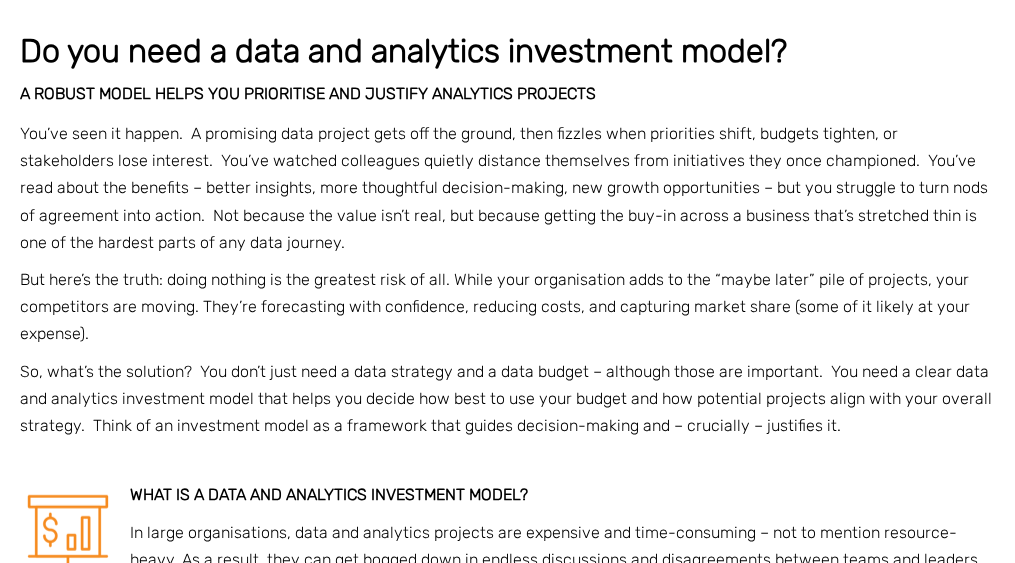 click on "You’ve seen it happen.  A promising data project gets off the ground, then fizzles when priorities shift, budgets tighten, or stakeholders lose interest.  You’ve watched colleagues quietly distance themselves from initiatives they once championed.  You’ve read about the benefits – better insights, more thoughtful decision-making, new growth opportunities – but you struggle to turn nods of agreement into action.  Not because the value isn’t real, but because getting the buy-in across a business that’s stretched thin is one of the hardest parts of any data journey." at bounding box center [507, 188] 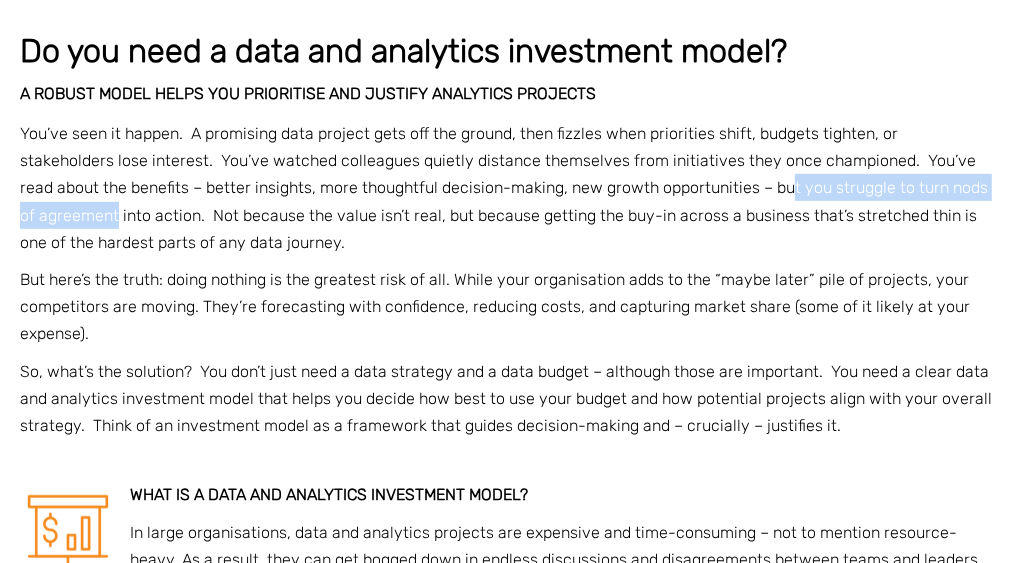 drag, startPoint x: 972, startPoint y: 189, endPoint x: 675, endPoint y: 183, distance: 297.0606 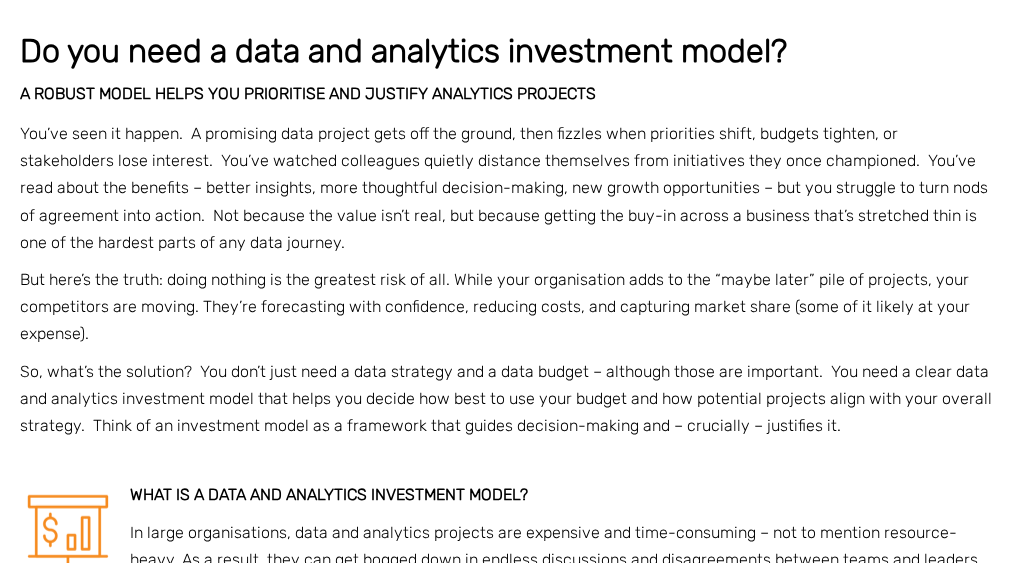 click on "You’ve seen it happen.  A promising data project gets off the ground, then fizzles when priorities shift, budgets tighten, or stakeholders lose interest.  You’ve watched colleagues quietly distance themselves from initiatives they once championed.  You’ve read about the benefits – better insights, more thoughtful decision-making, new growth opportunities – but you struggle to turn nods of agreement into action.  Not because the value isn’t real, but because getting the buy-in across a business that’s stretched thin is one of the hardest parts of any data journey." at bounding box center (507, 188) 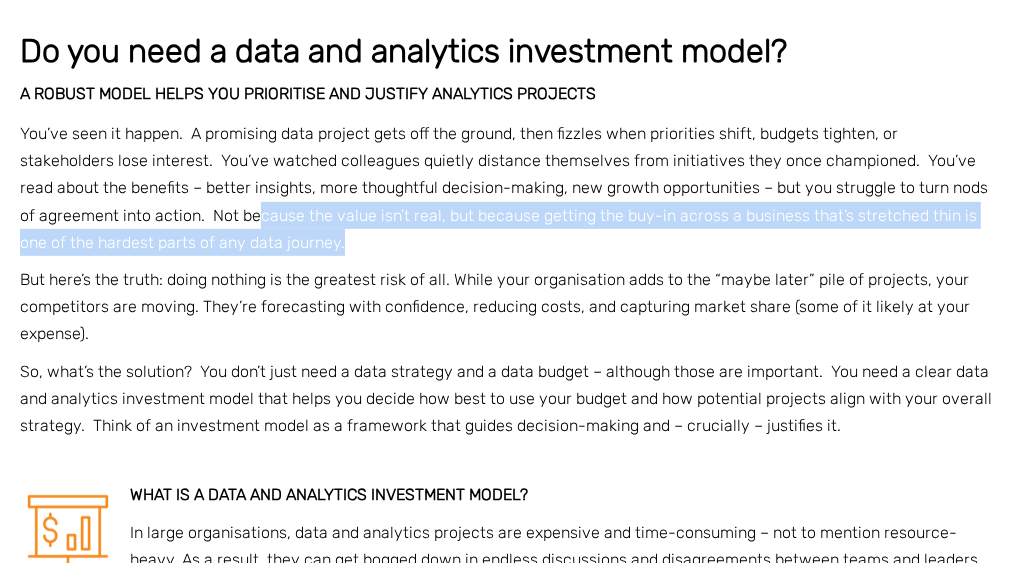 drag, startPoint x: 159, startPoint y: 224, endPoint x: 459, endPoint y: 239, distance: 300.37476 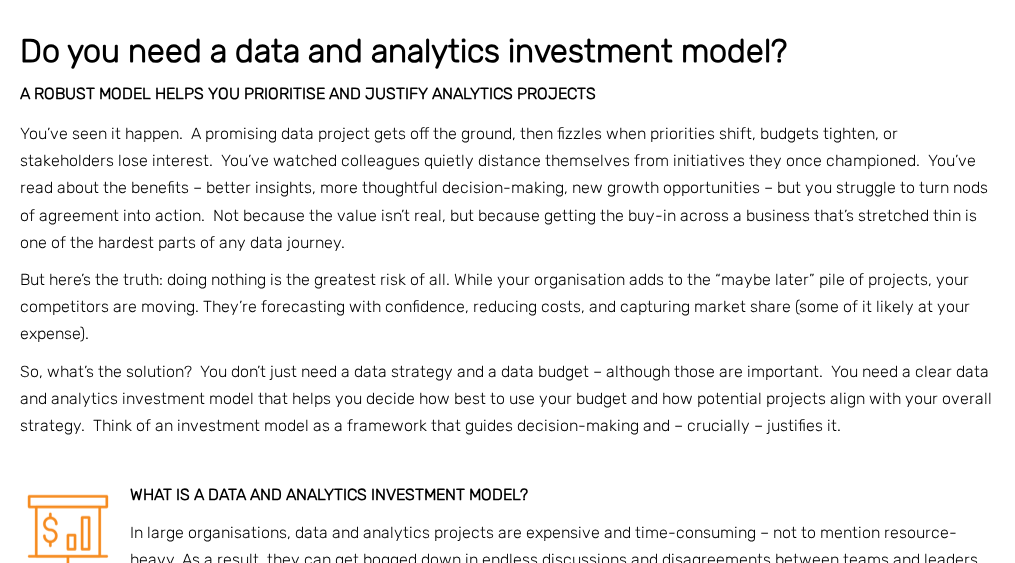 click on "You’ve seen it happen.  A promising data project gets off the ground, then fizzles when priorities shift, budgets tighten, or stakeholders lose interest.  You’ve watched colleagues quietly distance themselves from initiatives they once championed.  You’ve read about the benefits – better insights, more thoughtful decision-making, new growth opportunities – but you struggle to turn nods of agreement into action.  Not because the value isn’t real, but because getting the buy-in across a business that’s stretched thin is one of the hardest parts of any data journey." at bounding box center [507, 188] 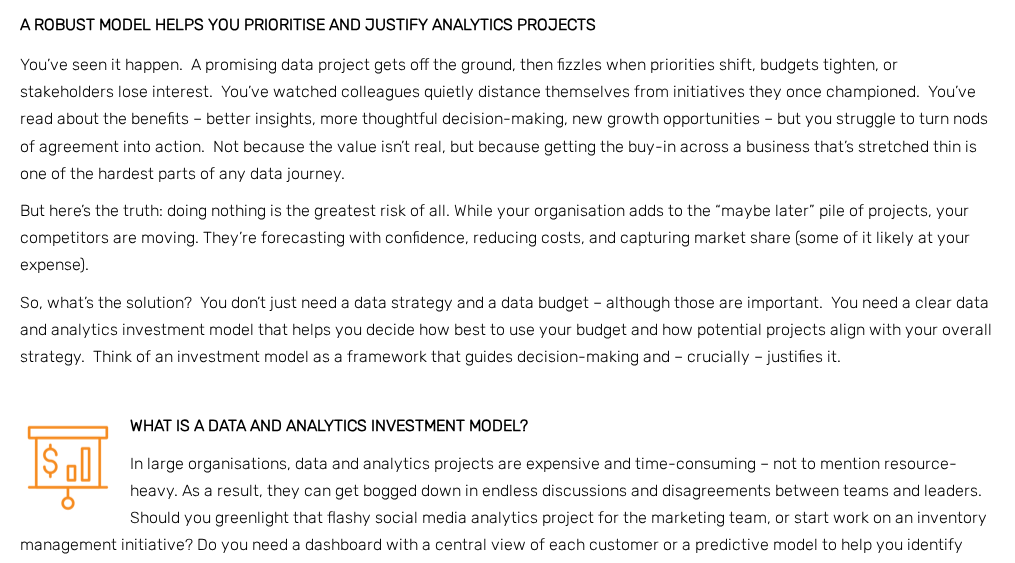 scroll, scrollTop: 756, scrollLeft: 0, axis: vertical 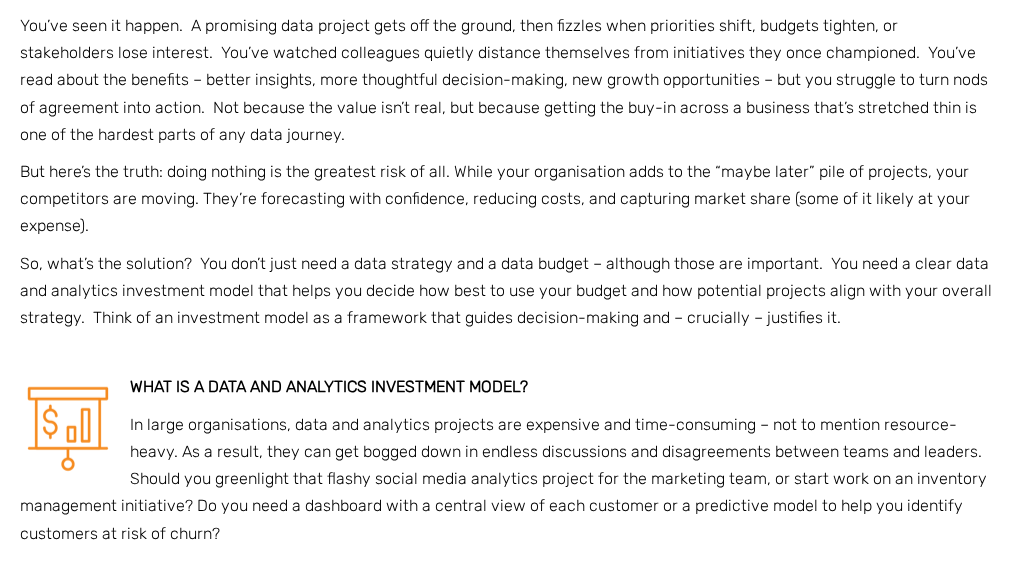 click on "But here’s the truth: doing nothing is the greatest risk of all. While your organisation adds to the “maybe later” pile of projects, your competitors are moving. They’re forecasting with confidence, reducing costs, and capturing market share (some of it likely at your expense)." at bounding box center [507, 199] 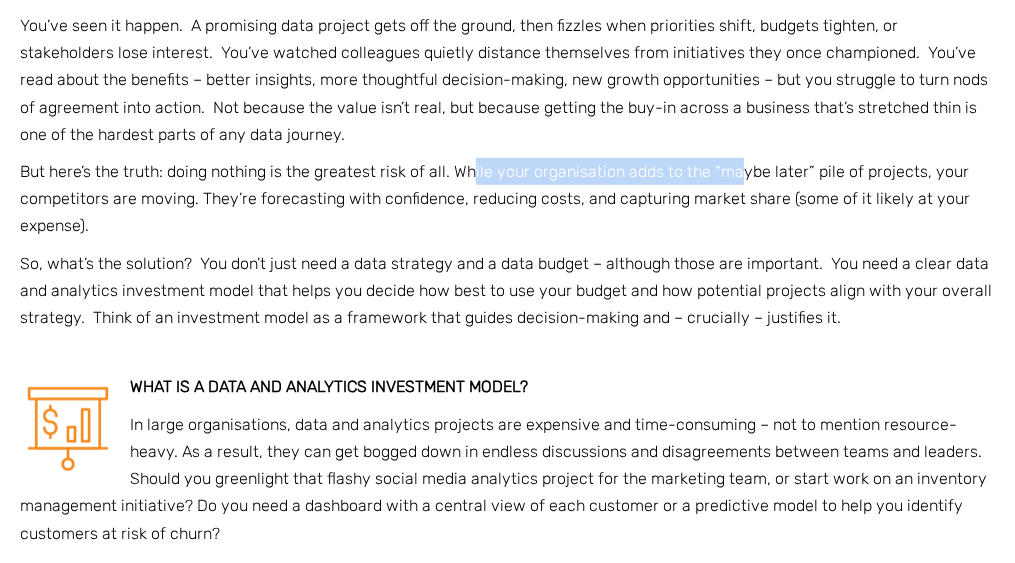 drag, startPoint x: 470, startPoint y: 167, endPoint x: 733, endPoint y: 176, distance: 263.15396 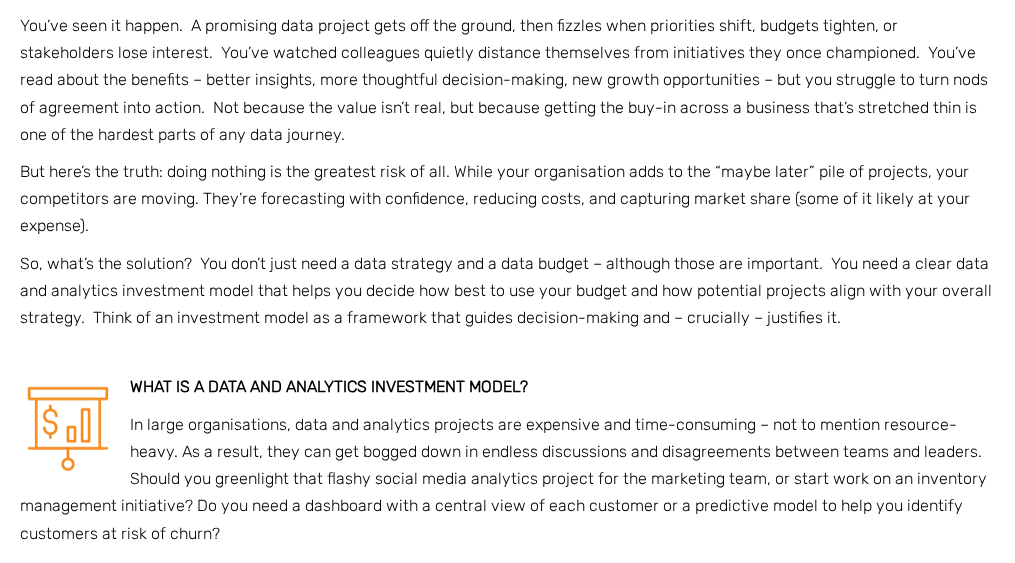 click on "But here’s the truth: doing nothing is the greatest risk of all. While your organisation adds to the “maybe later” pile of projects, your competitors are moving. They’re forecasting with confidence, reducing costs, and capturing market share (some of it likely at your expense)." at bounding box center (507, 199) 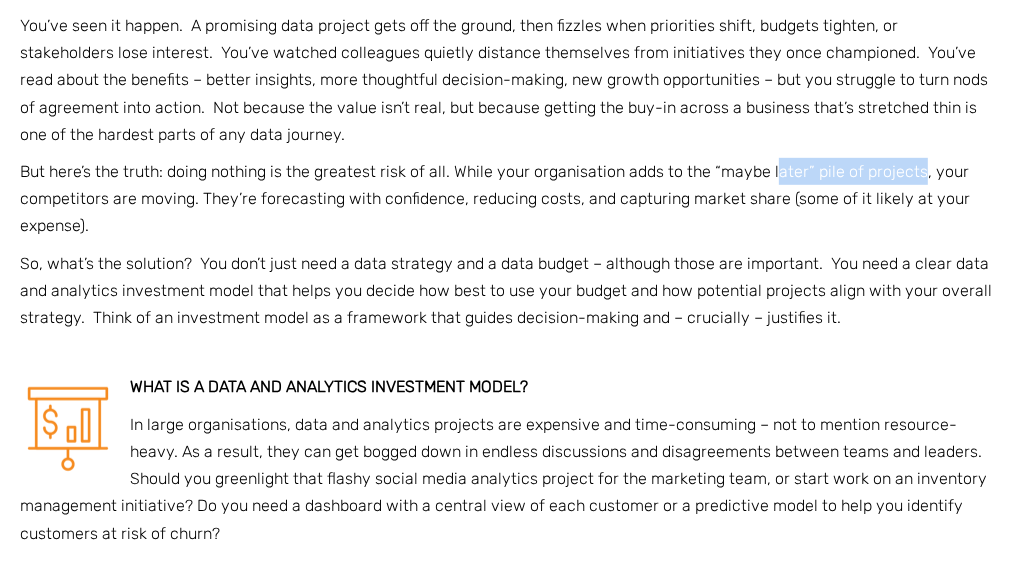 drag, startPoint x: 913, startPoint y: 175, endPoint x: 771, endPoint y: 183, distance: 142.22517 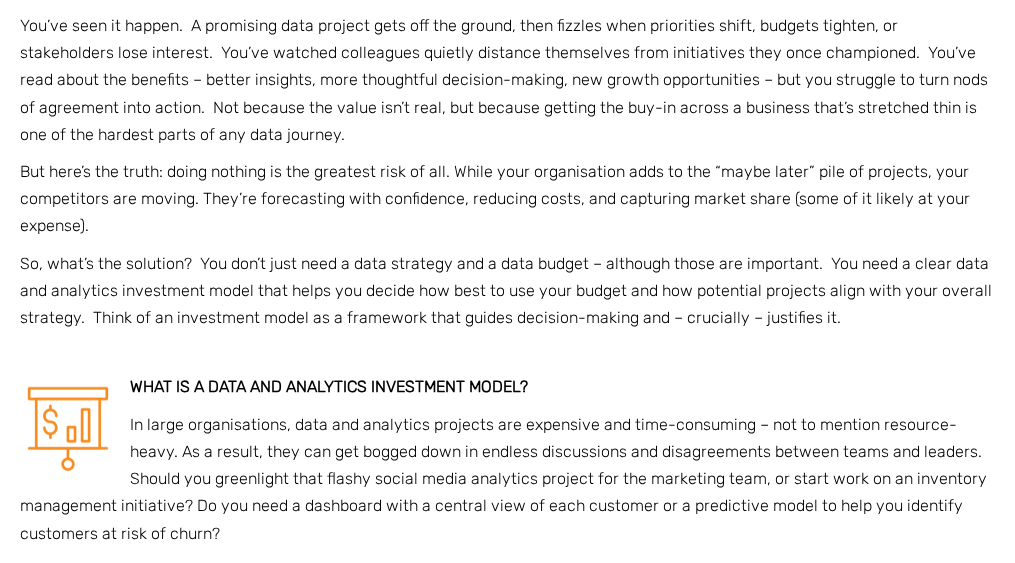 drag, startPoint x: 735, startPoint y: 179, endPoint x: 717, endPoint y: 177, distance: 18.110771 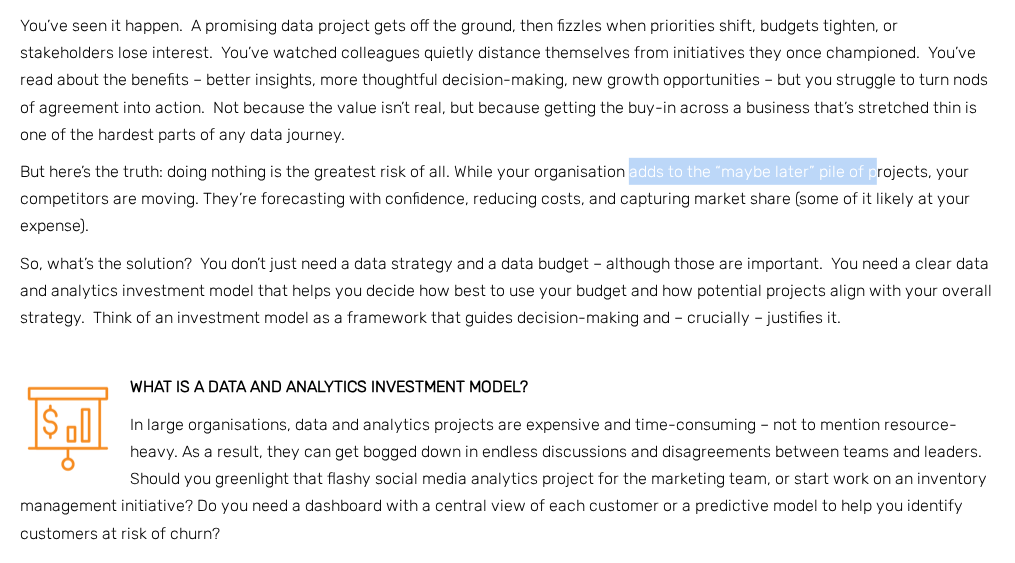 drag, startPoint x: 621, startPoint y: 169, endPoint x: 866, endPoint y: 171, distance: 245.00816 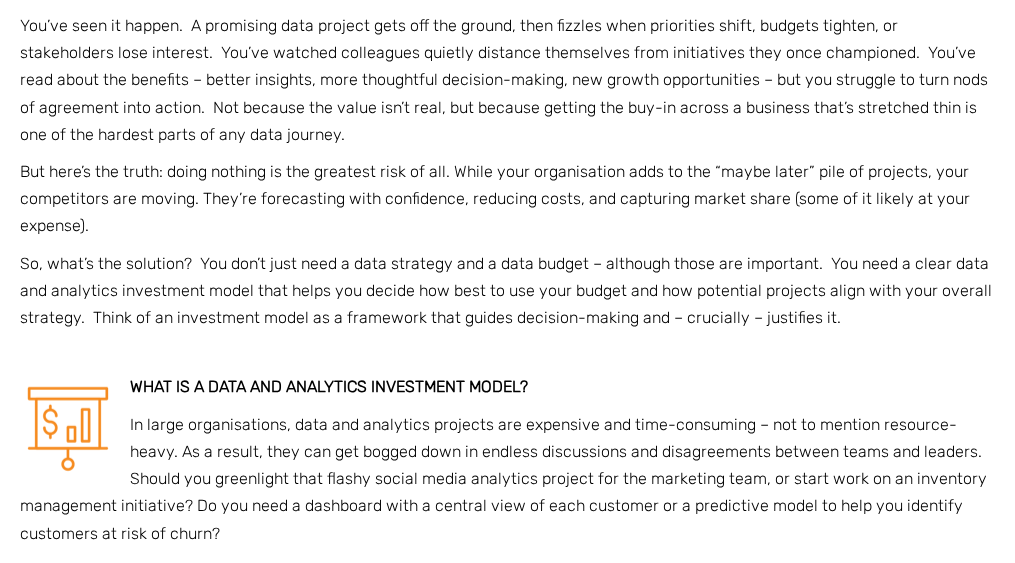 click on "But here’s the truth: doing nothing is the greatest risk of all. While your organisation adds to the “maybe later” pile of projects, your competitors are moving. They’re forecasting with confidence, reducing costs, and capturing market share (some of it likely at your expense)." at bounding box center [507, 199] 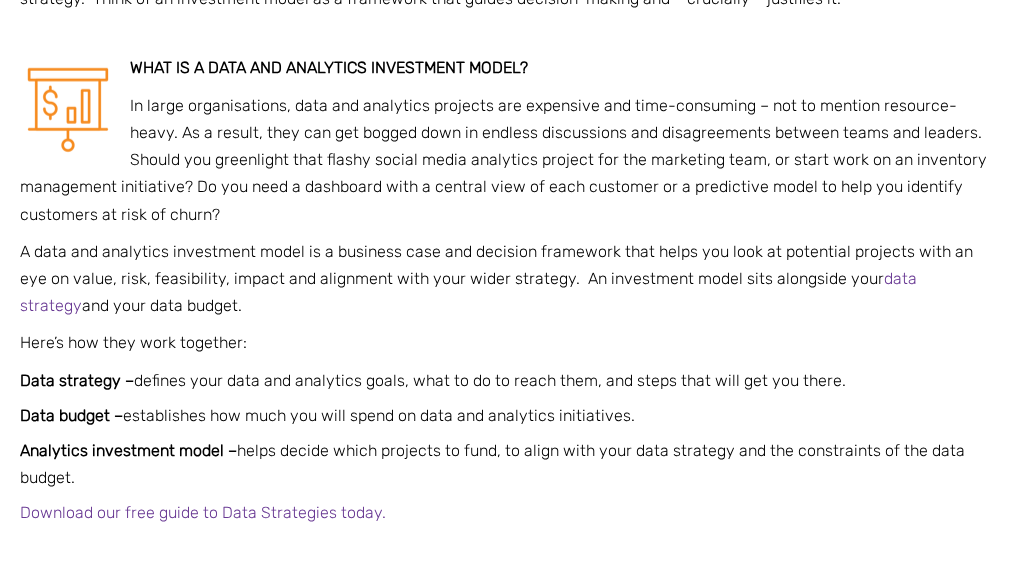 scroll, scrollTop: 1080, scrollLeft: 0, axis: vertical 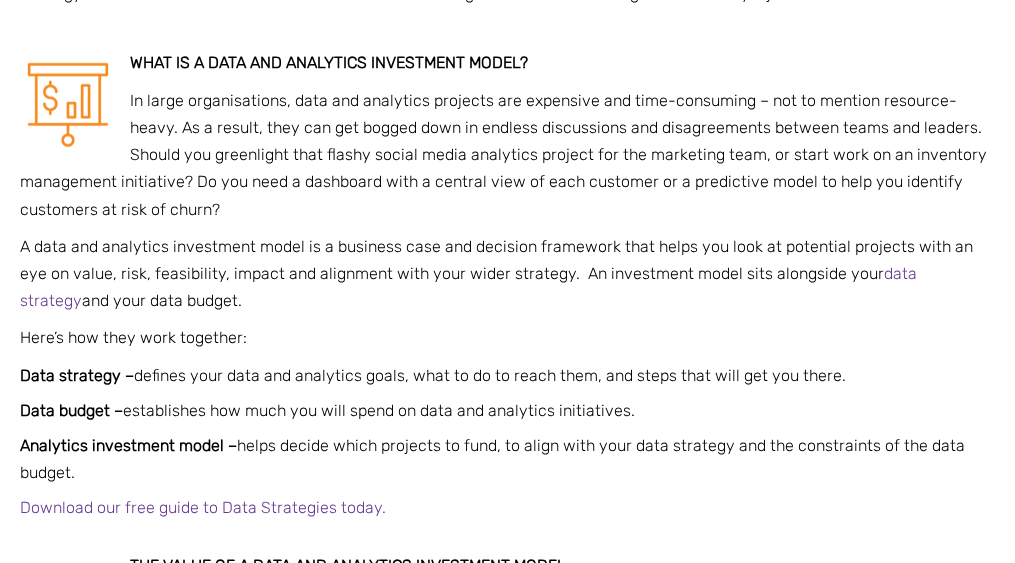 click on "In large organisations, data and analytics projects are expensive and time-consuming – not to mention resource-heavy. As a result, they can get bogged down in endless discussions and disagreements between teams and leaders. Should you greenlight that flashy social media analytics project for the marketing team, or start work on an inventory management initiative? Do you need a dashboard with a central view of each customer or a predictive model to help you identify customers at risk of churn?" at bounding box center (507, 155) 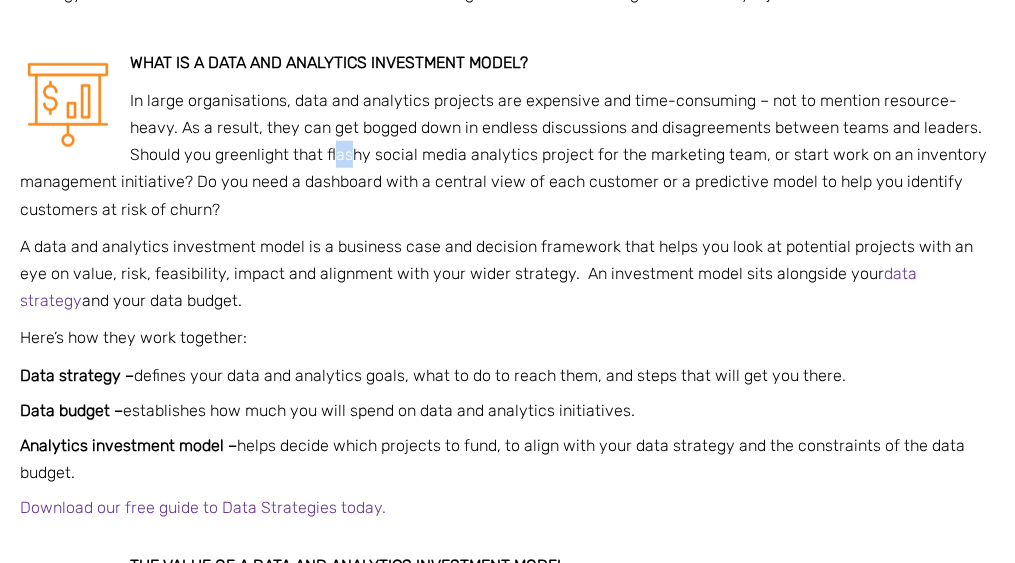drag, startPoint x: 324, startPoint y: 156, endPoint x: 347, endPoint y: 163, distance: 24.04163 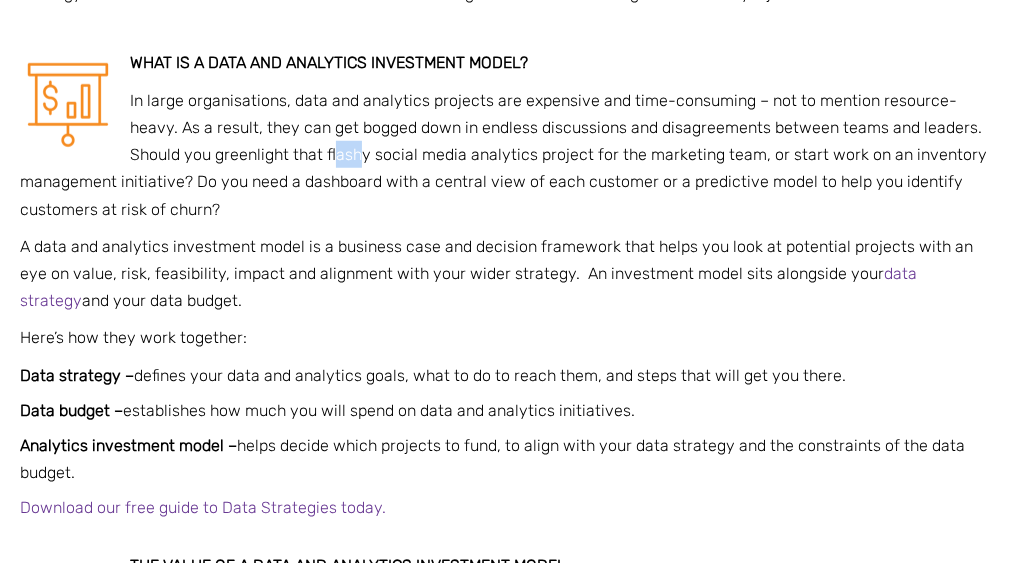click on "In large organisations, data and analytics projects are expensive and time-consuming – not to mention resource-heavy. As a result, they can get bogged down in endless discussions and disagreements between teams and leaders. Should you greenlight that flashy social media analytics project for the marketing team, or start work on an inventory management initiative? Do you need a dashboard with a central view of each customer or a predictive model to help you identify customers at risk of churn?" at bounding box center (507, 155) 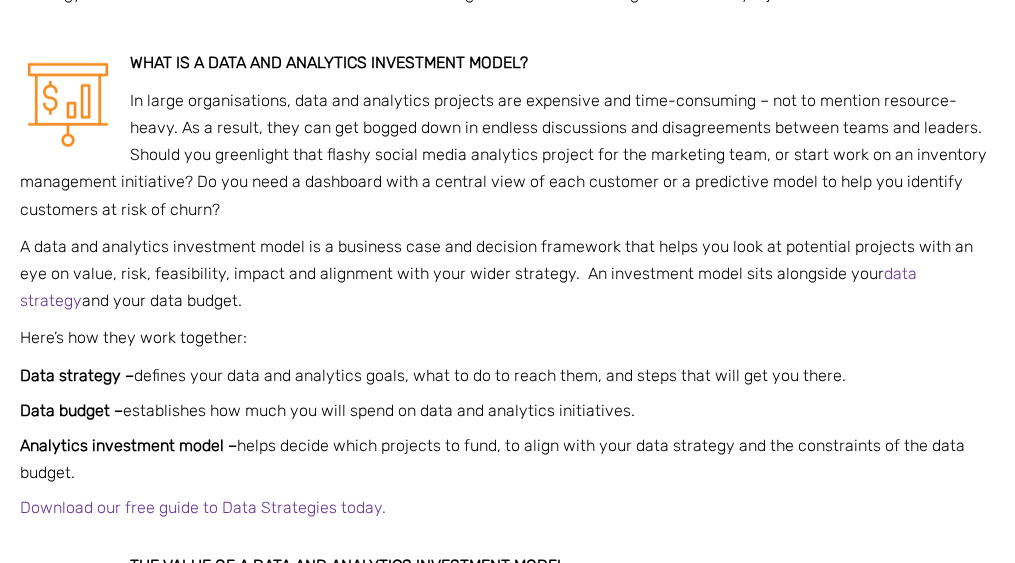 click on "In large organisations, data and analytics projects are expensive and time-consuming – not to mention resource-heavy. As a result, they can get bogged down in endless discussions and disagreements between teams and leaders. Should you greenlight that flashy social media analytics project for the marketing team, or start work on an inventory management initiative? Do you need a dashboard with a central view of each customer or a predictive model to help you identify customers at risk of churn?" at bounding box center (507, 155) 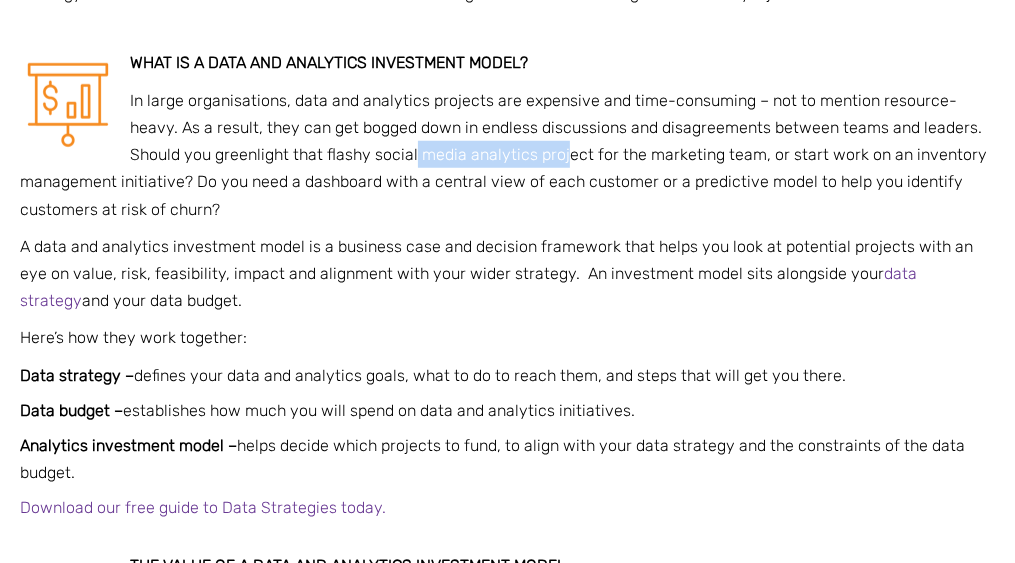 drag, startPoint x: 403, startPoint y: 150, endPoint x: 554, endPoint y: 161, distance: 151.40013 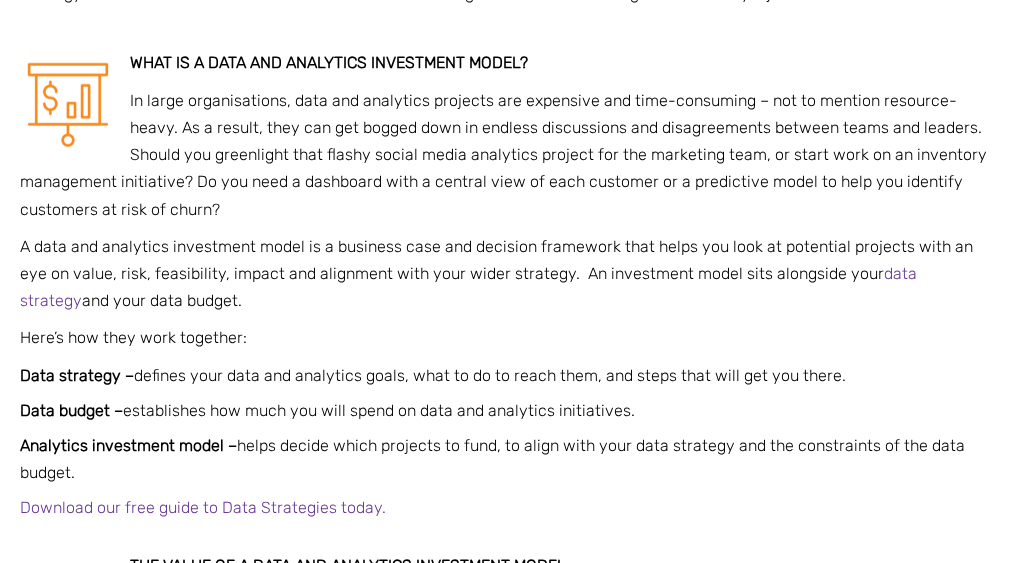click on "In large organisations, data and analytics projects are expensive and time-consuming – not to mention resource-heavy. As a result, they can get bogged down in endless discussions and disagreements between teams and leaders. Should you greenlight that flashy social media analytics project for the marketing team, or start work on an inventory management initiative? Do you need a dashboard with a central view of each customer or a predictive model to help you identify customers at risk of churn?" at bounding box center [507, 155] 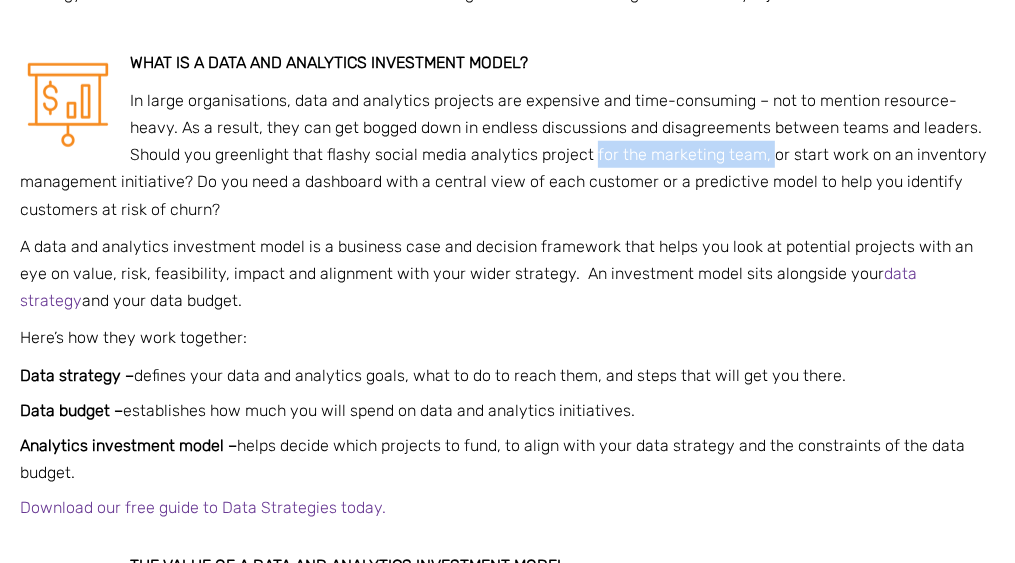 drag, startPoint x: 576, startPoint y: 158, endPoint x: 769, endPoint y: 144, distance: 193.50711 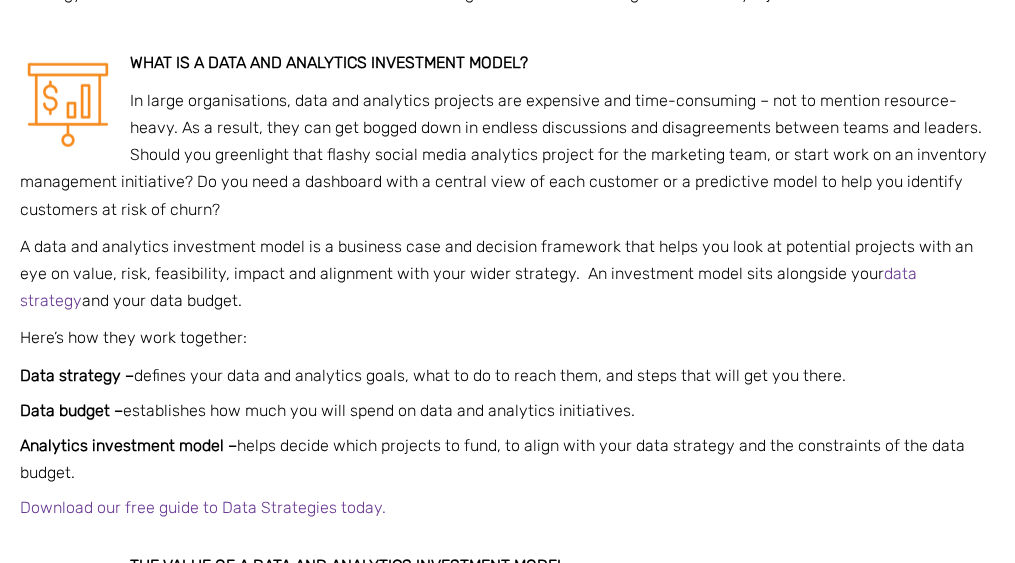 click on "In large organisations, data and analytics projects are expensive and time-consuming – not to mention resource-heavy. As a result, they can get bogged down in endless discussions and disagreements between teams and leaders. Should you greenlight that flashy social media analytics project for the marketing team, or start work on an inventory management initiative? Do you need a dashboard with a central view of each customer or a predictive model to help you identify customers at risk of churn?" at bounding box center [507, 155] 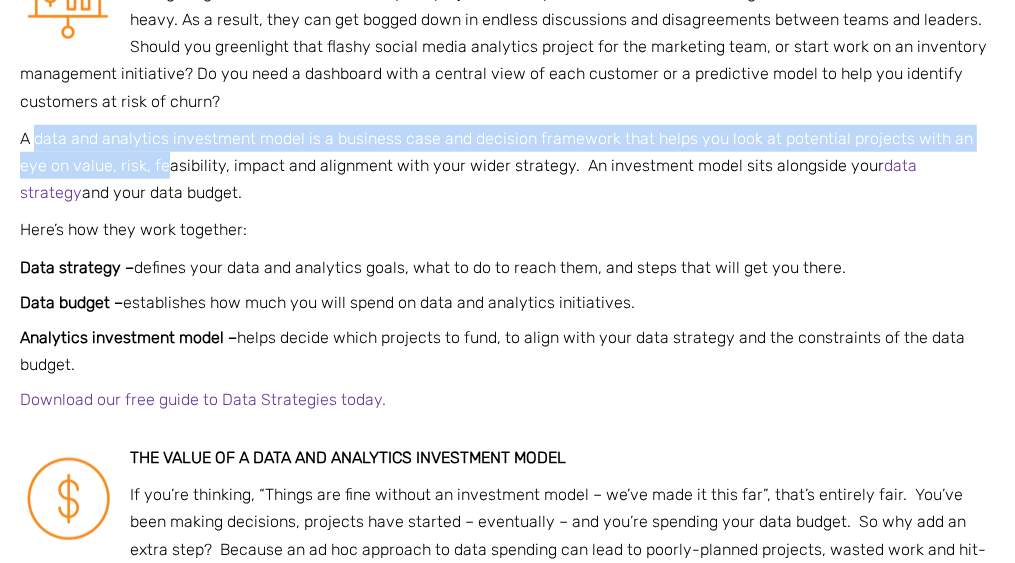 drag, startPoint x: 36, startPoint y: 147, endPoint x: 143, endPoint y: 154, distance: 107.22873 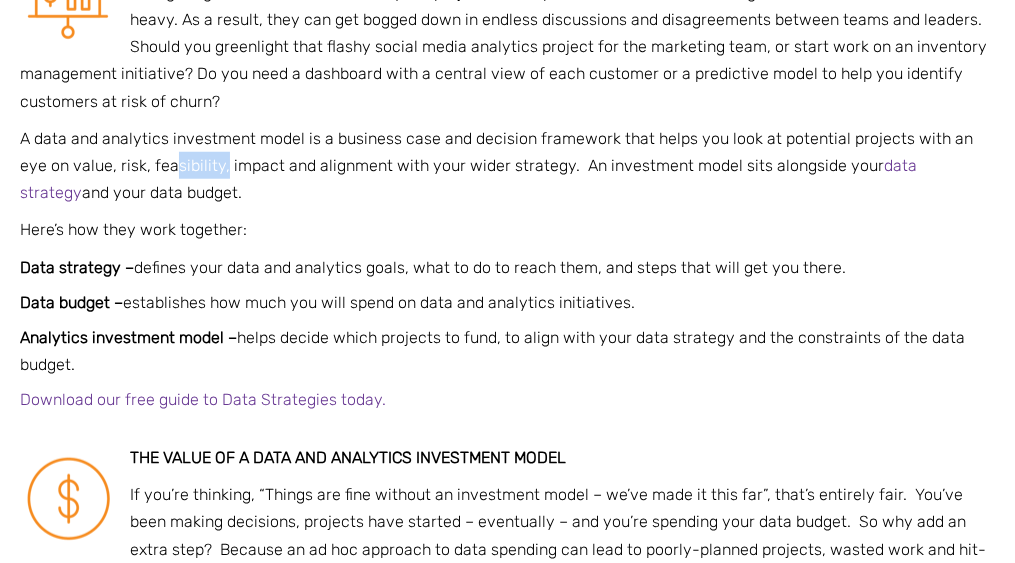 click on "A data and analytics investment model is a business case and decision framework that helps you look at potential projects with an eye on value, risk, feasibility, impact and alignment with your wider strategy.  An investment model sits alongside your  data strategy  and your data budget." at bounding box center [507, 166] 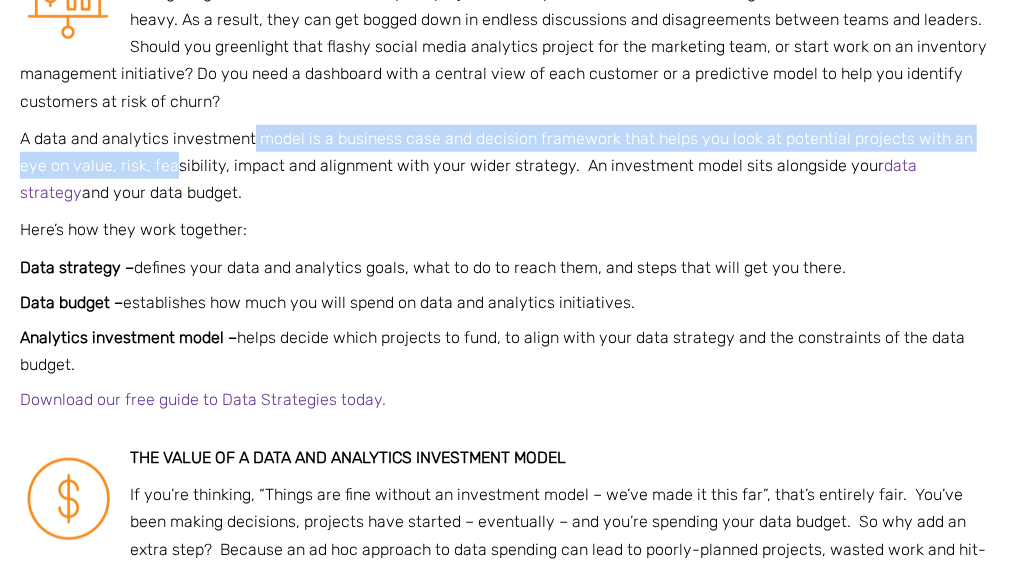 click on "A data and analytics investment model is a business case and decision framework that helps you look at potential projects with an eye on value, risk, feasibility, impact and alignment with your wider strategy.  An investment model sits alongside your  data strategy  and your data budget." at bounding box center (507, 166) 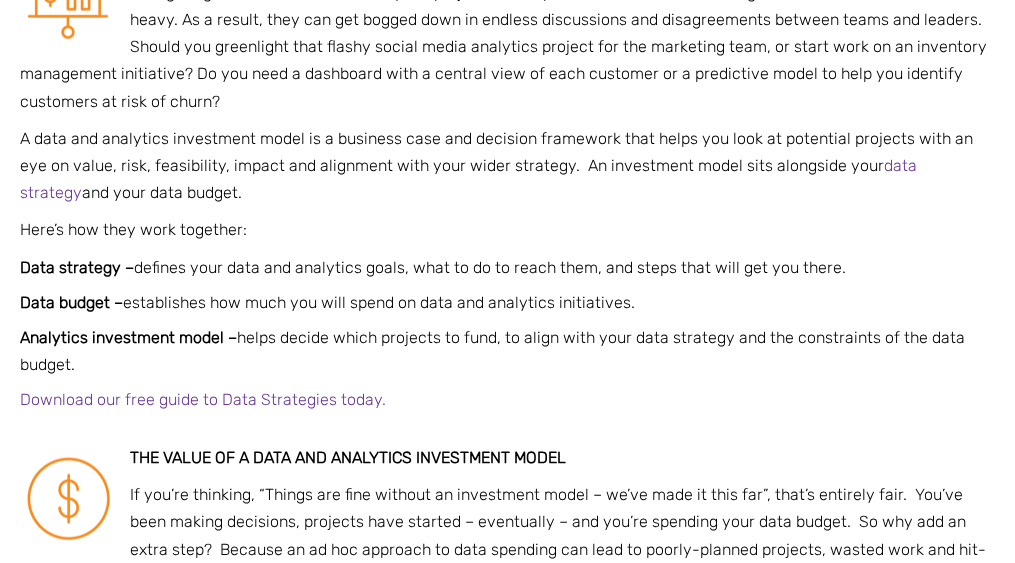 click on "A data and analytics investment model is a business case and decision framework that helps you look at potential projects with an eye on value, risk, feasibility, impact and alignment with your wider strategy.  An investment model sits alongside your  data strategy  and your data budget." at bounding box center (507, 166) 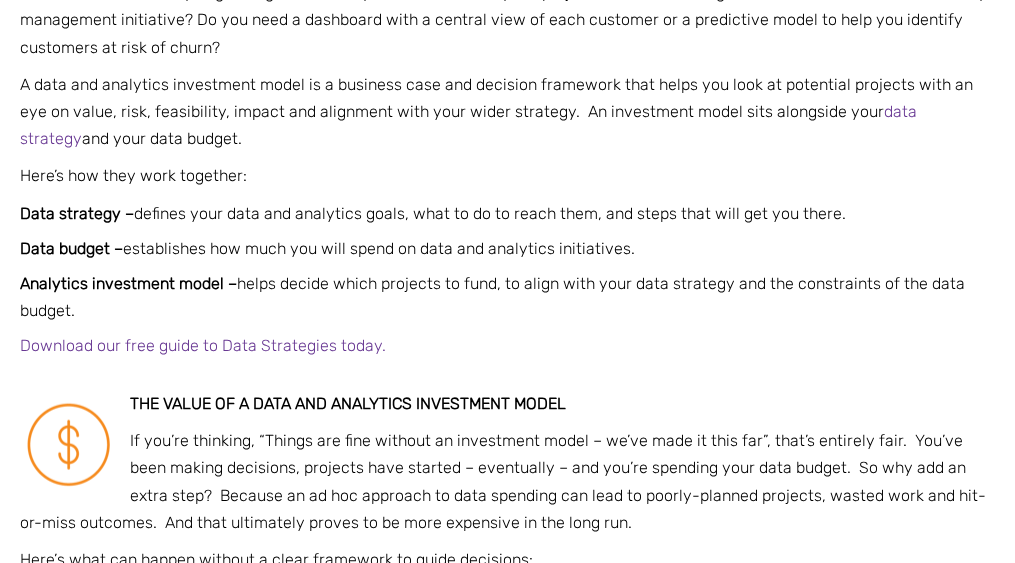 scroll, scrollTop: 1296, scrollLeft: 0, axis: vertical 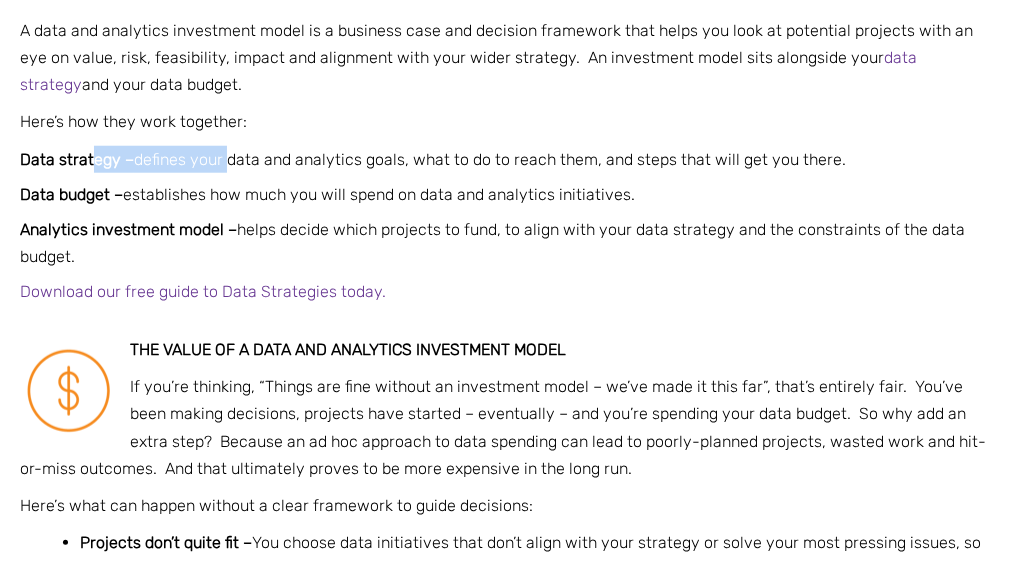 drag, startPoint x: 103, startPoint y: 166, endPoint x: 234, endPoint y: 170, distance: 131.06105 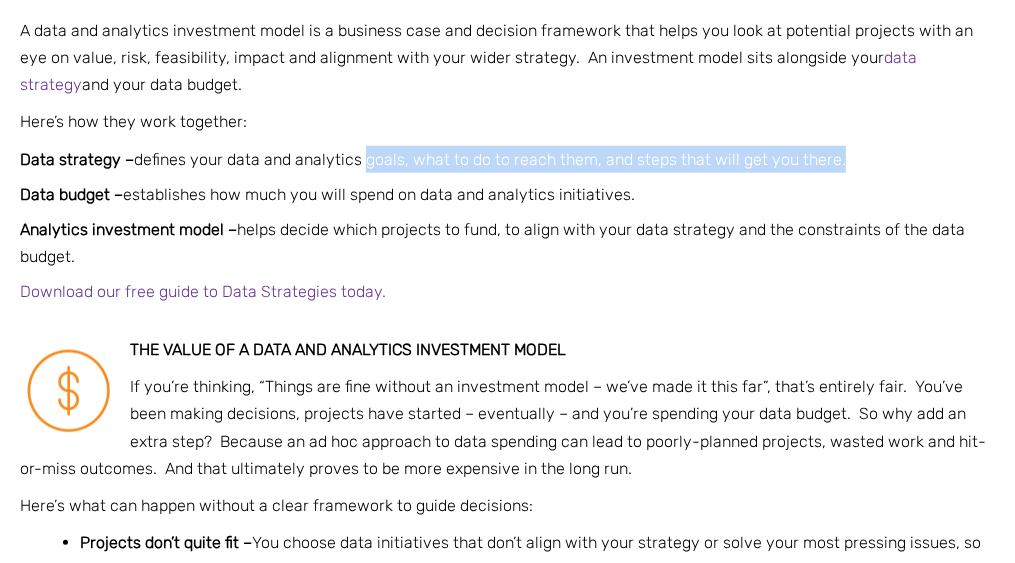 drag, startPoint x: 380, startPoint y: 154, endPoint x: 855, endPoint y: 158, distance: 475.01685 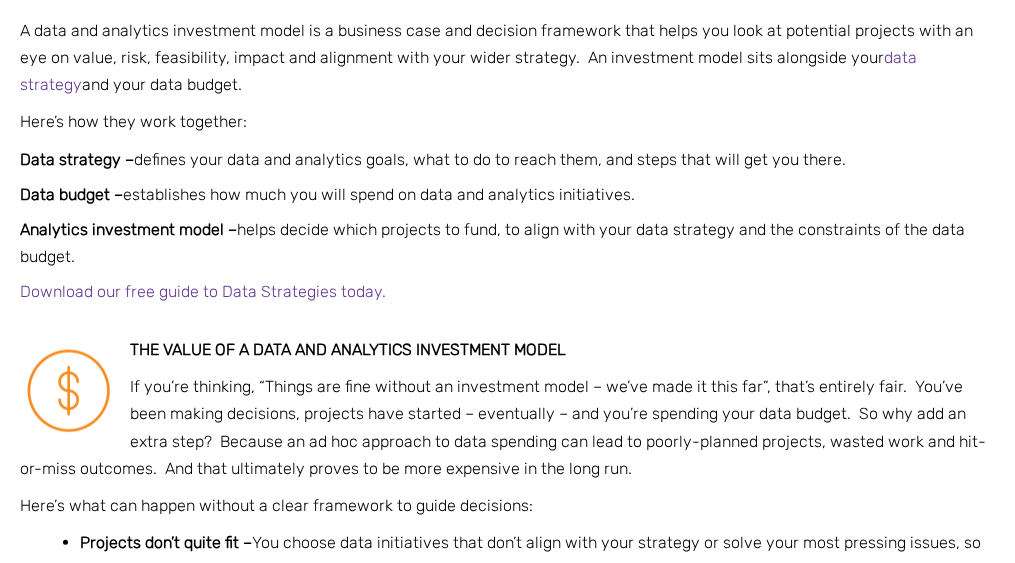 click on "Data strategy –  defines your data and analytics goals, what to do to reach them, and steps that will get you there." at bounding box center [507, 159] 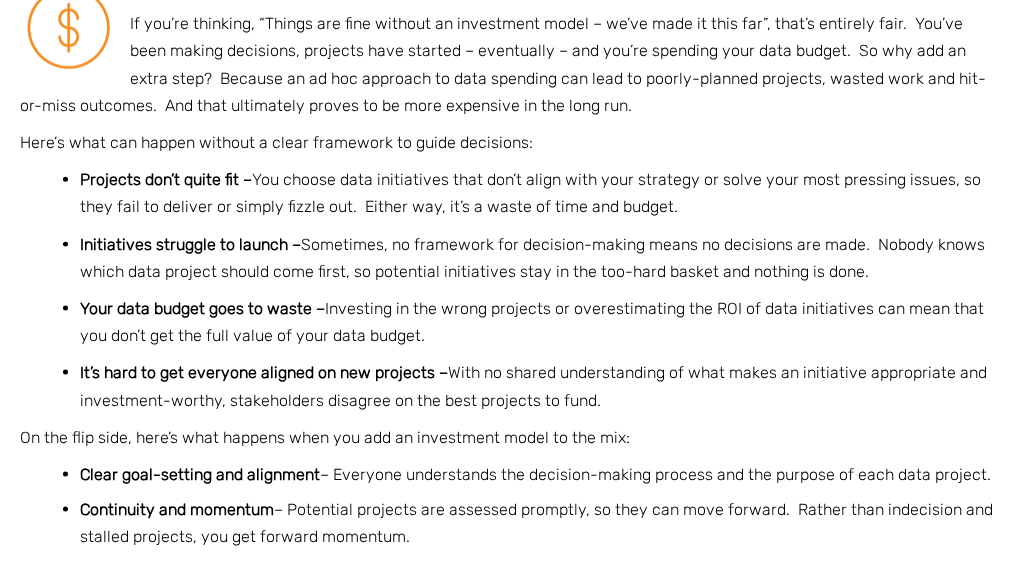 scroll, scrollTop: 1620, scrollLeft: 0, axis: vertical 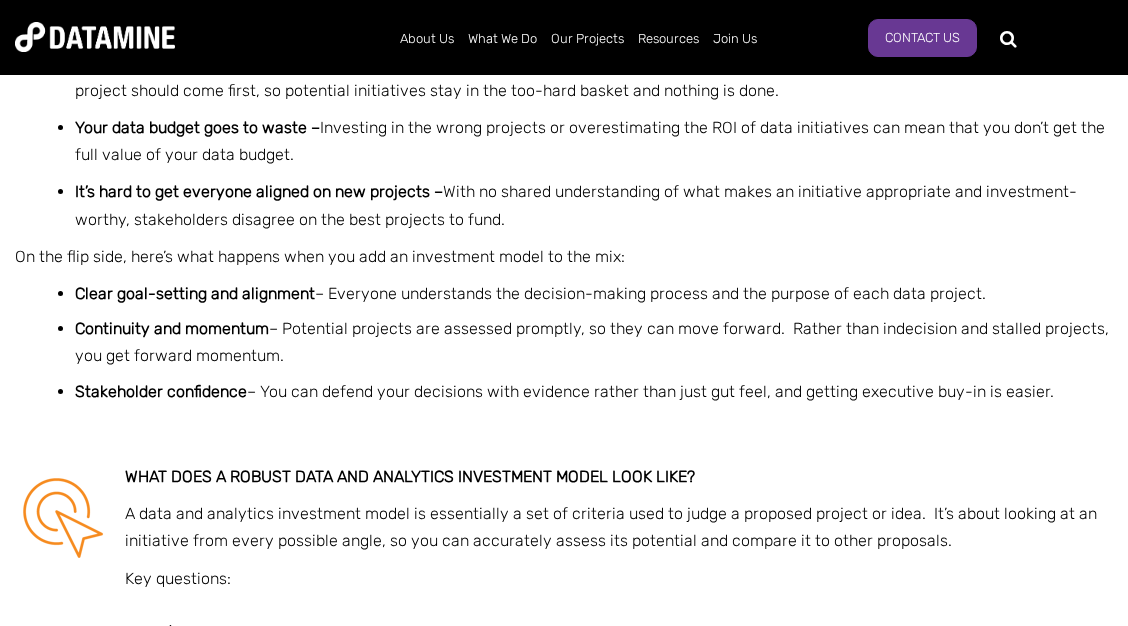 click on "Continuity and momentum" at bounding box center (172, 328) 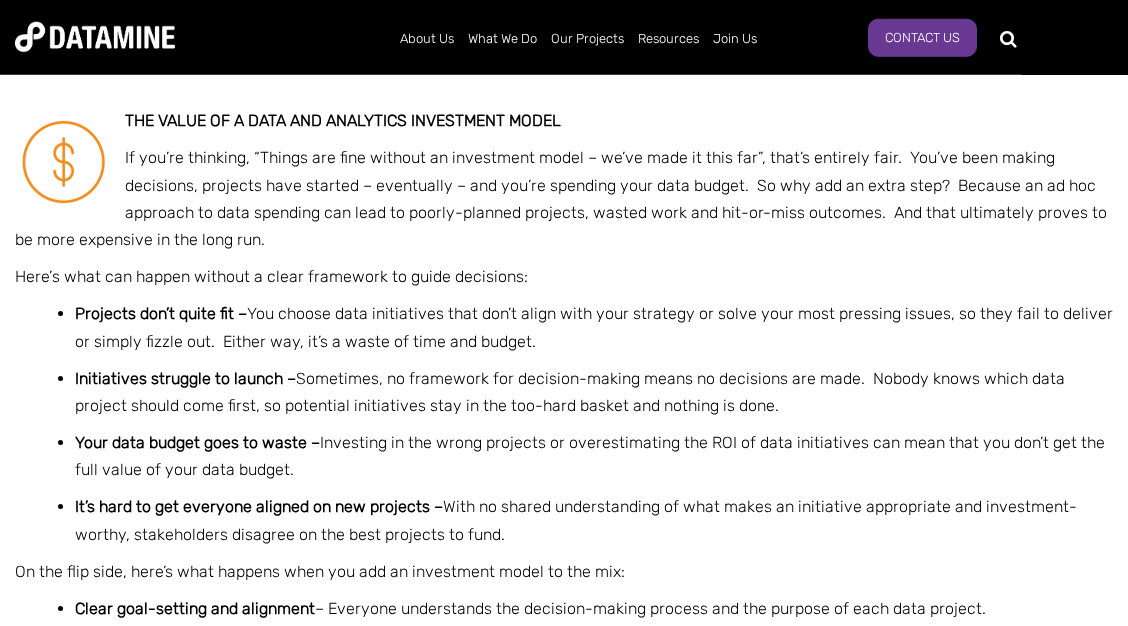 scroll, scrollTop: 1404, scrollLeft: 0, axis: vertical 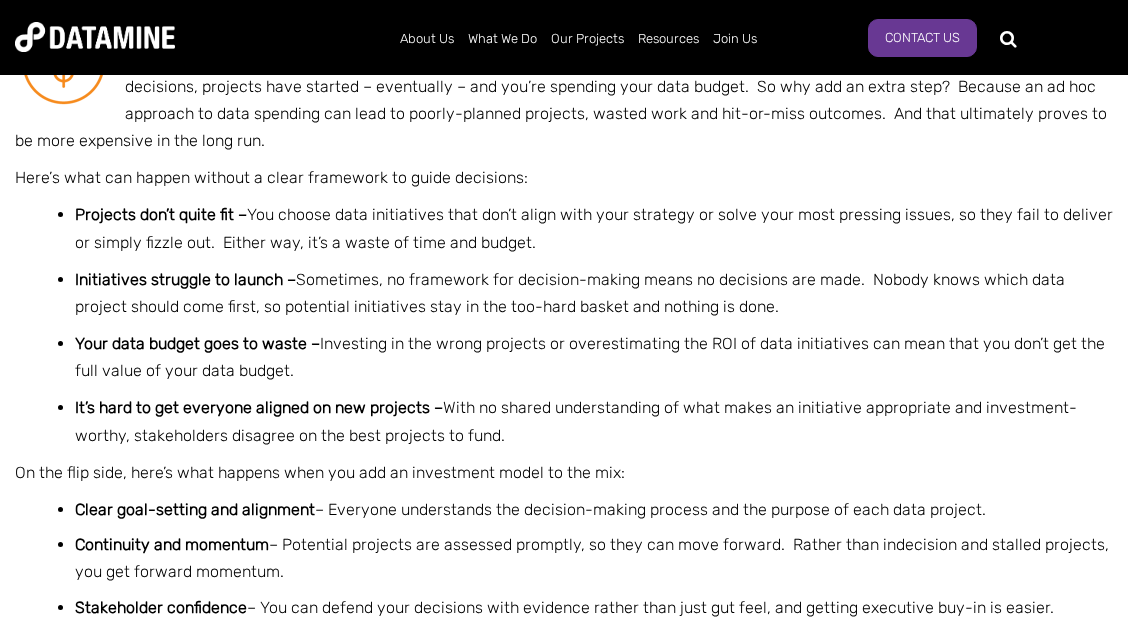 click on "Projects don’t quite fit – You choose data initiatives that don’t align with your strategy or solve your most pressing issues, so they fail to deliver or simply fizzle out. Either way, it’s a waste of time and budget.
Initiatives struggle to launch – Sometimes, no framework for decision-making means no decisions are made. Nobody knows which data project should come first, so potential initiatives stay in the too-hard basket and nothing is done.
Your data budget goes to waste – Investing in the wrong projects or overestimating the ROI of data initiatives can mean that you don’t get the full value of your data budget.
It’s hard to get everyone aligned on new projects – With no shared understanding of what makes an initiative appropriate and investment-worthy, stakeholders disagree on the best projects to fund." at bounding box center [584, 325] 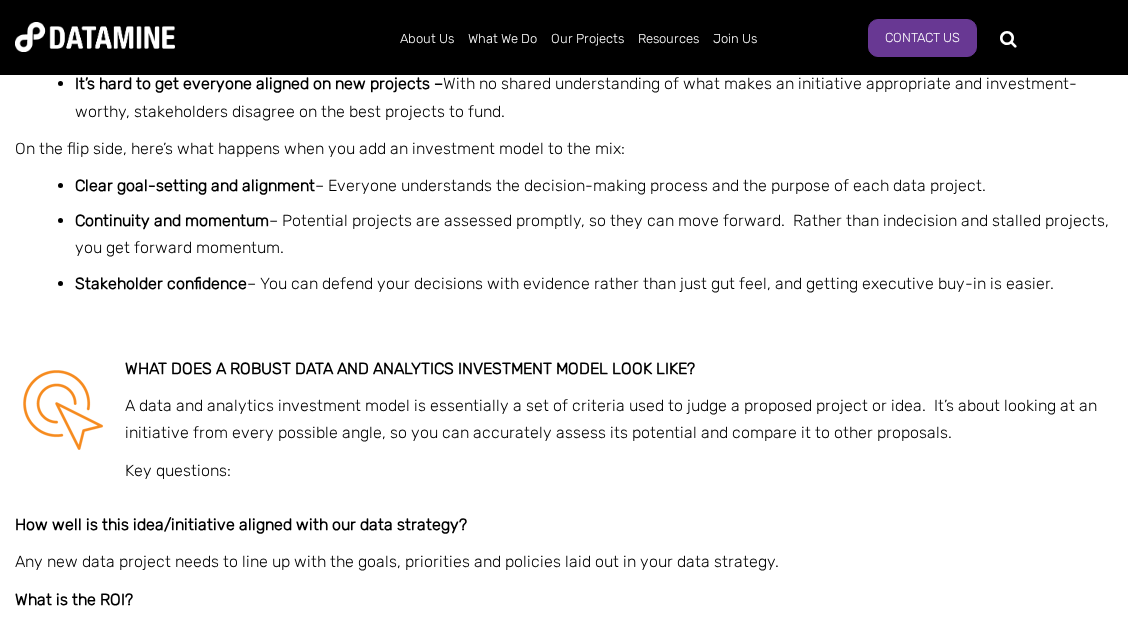 scroll, scrollTop: 1728, scrollLeft: 0, axis: vertical 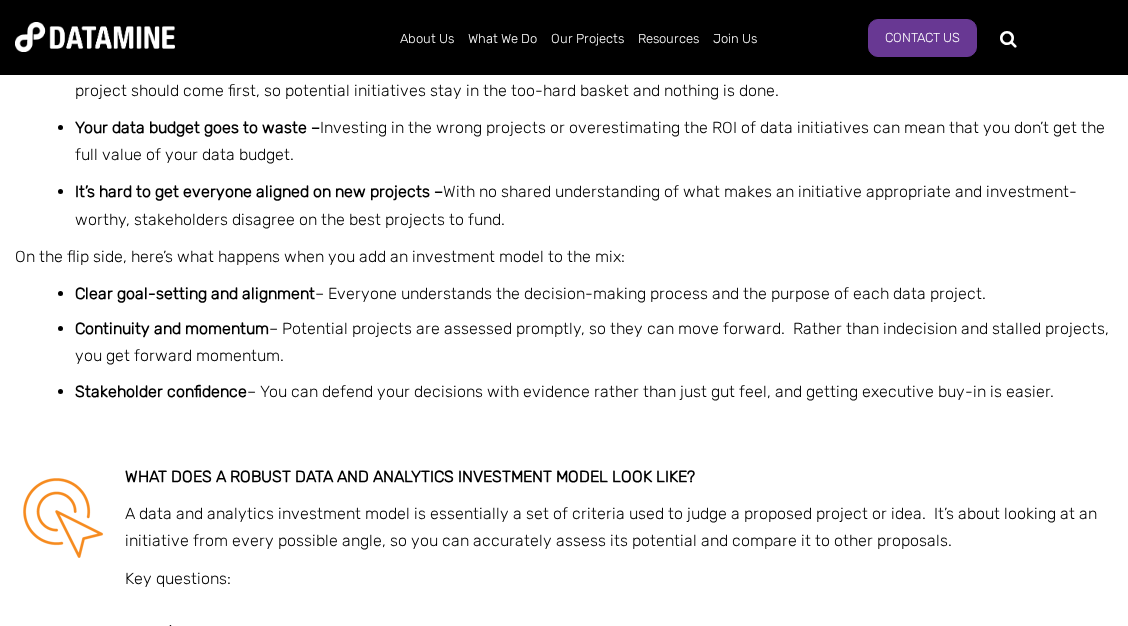 click on "Clear goal-setting and alignment" at bounding box center [195, 293] 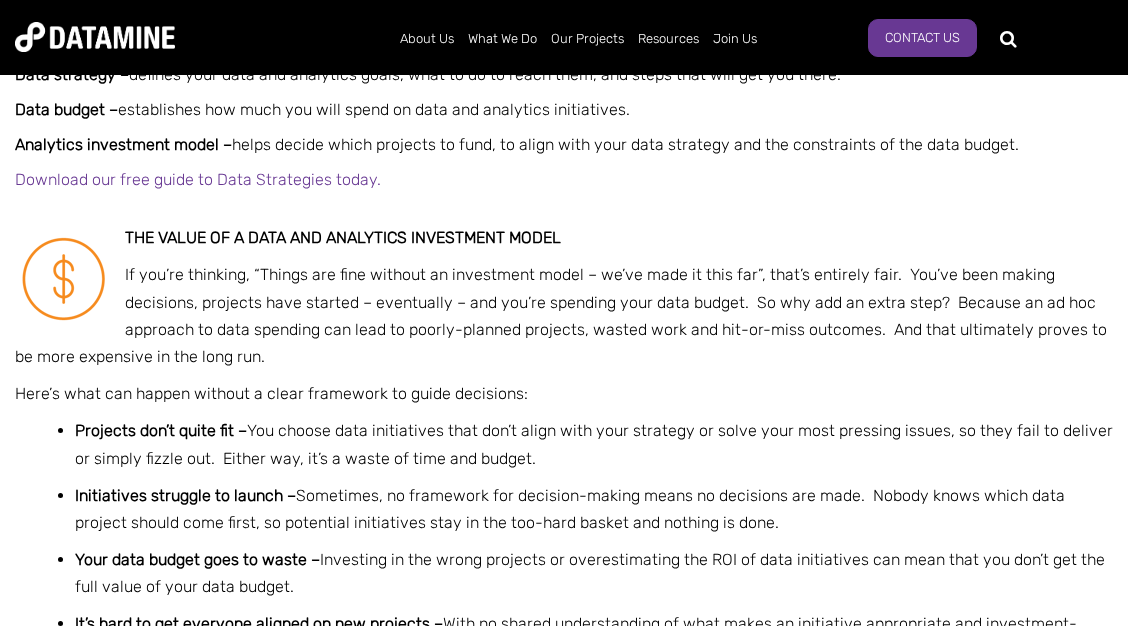 scroll, scrollTop: 1404, scrollLeft: 0, axis: vertical 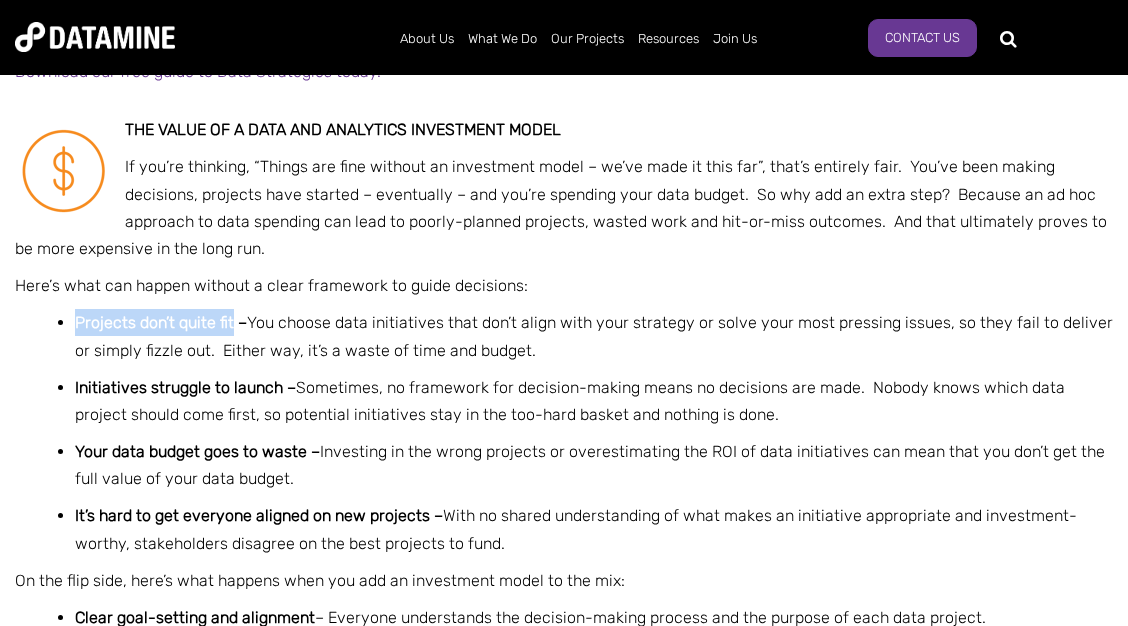 drag, startPoint x: 80, startPoint y: 352, endPoint x: 244, endPoint y: 343, distance: 164.24677 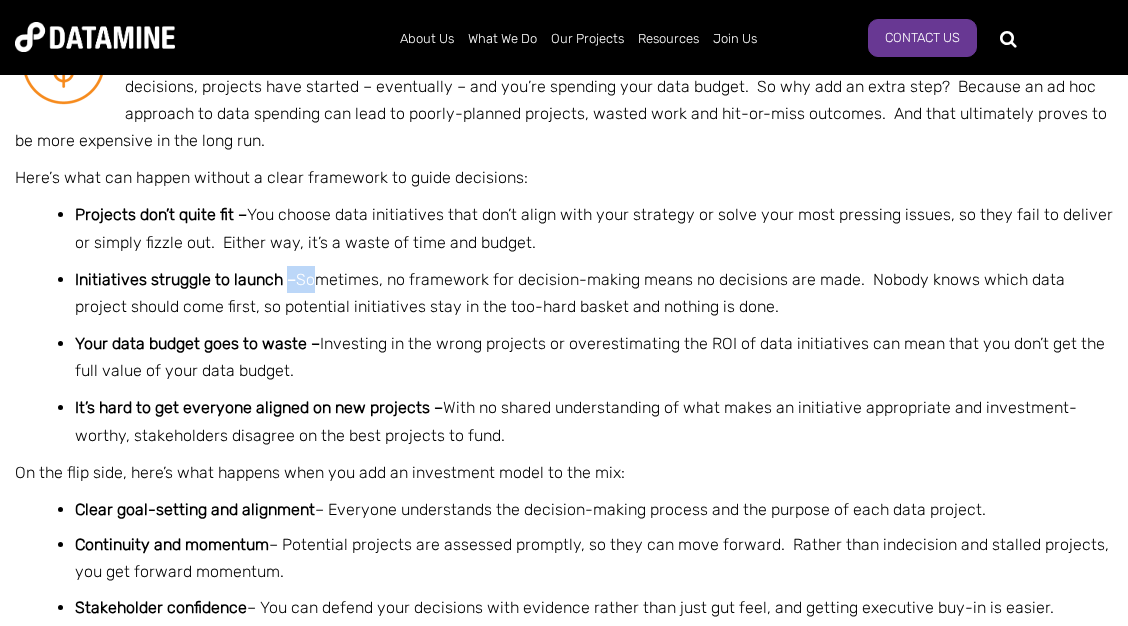 drag, startPoint x: 316, startPoint y: 312, endPoint x: 361, endPoint y: 303, distance: 45.891174 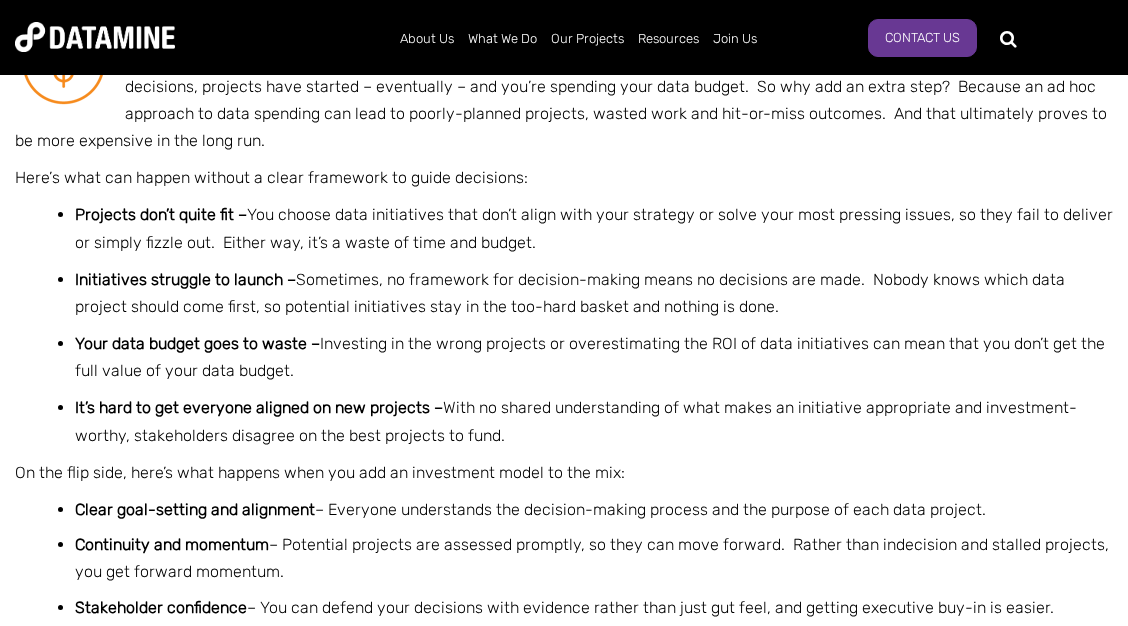 scroll, scrollTop: 1620, scrollLeft: 0, axis: vertical 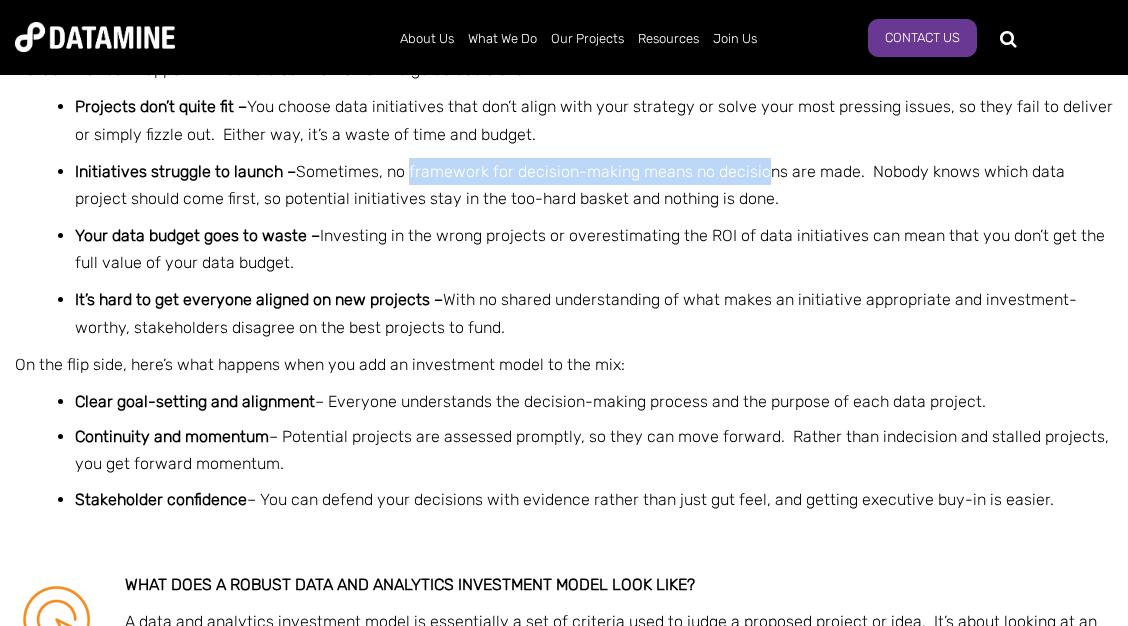 drag, startPoint x: 424, startPoint y: 194, endPoint x: 778, endPoint y: 188, distance: 354.05084 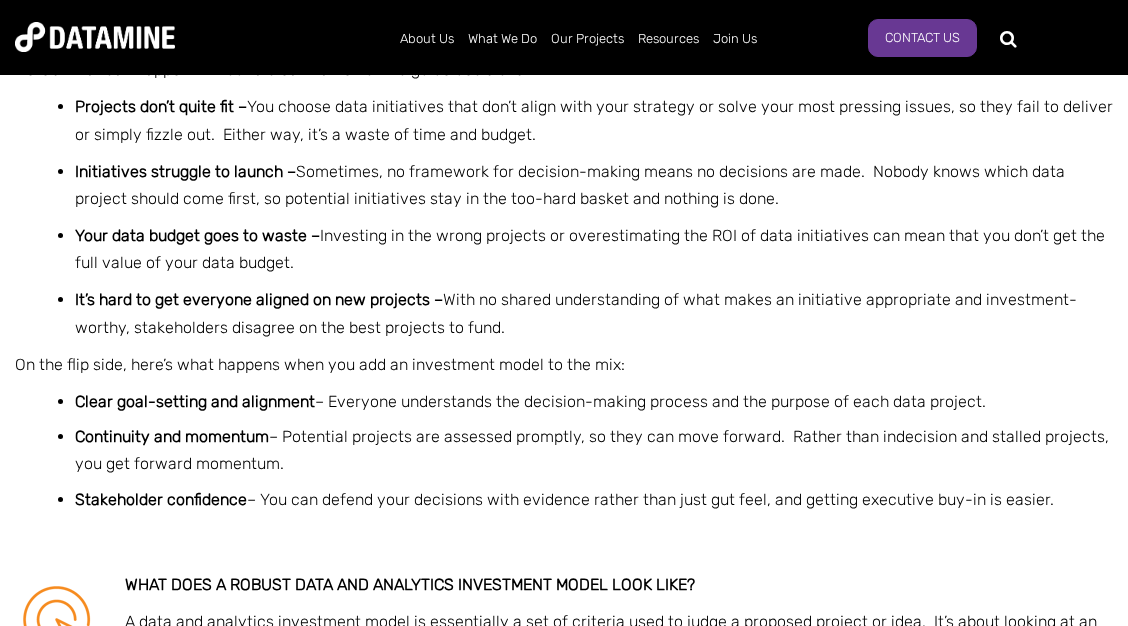 click on "Initiatives struggle to launch –  Sometimes, no framework for decision-making means no decisions are made.  Nobody knows which data project should come first, so potential initiatives stay in the too-hard basket and nothing is done." at bounding box center [594, 185] 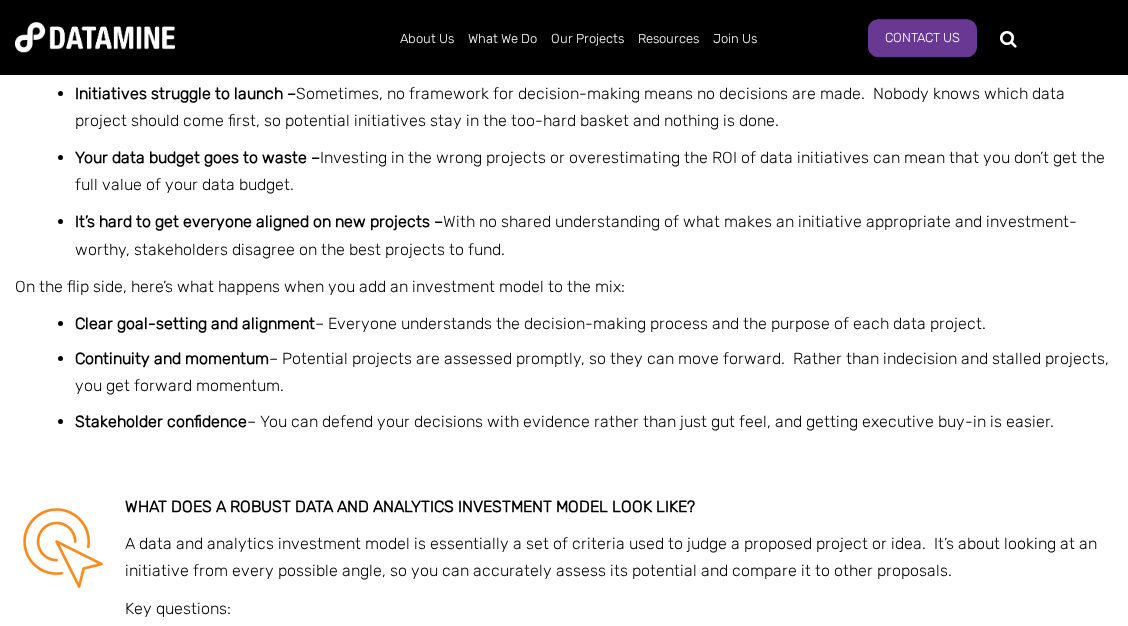 scroll, scrollTop: 1728, scrollLeft: 0, axis: vertical 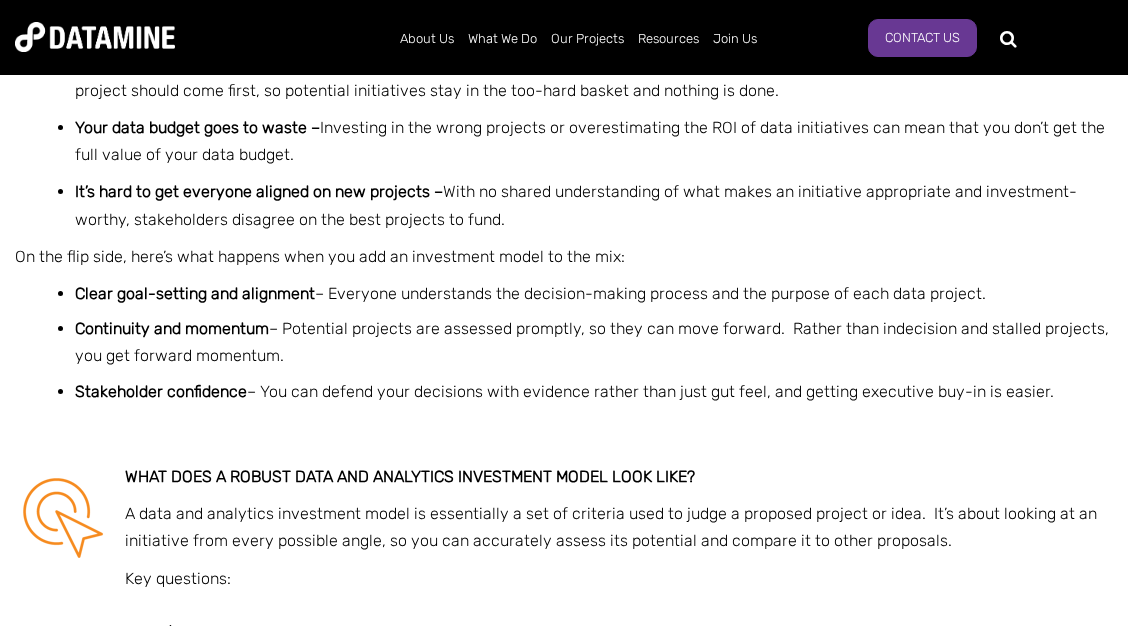 click on "Investing in the wrong projects or overestimating the ROI of data initiatives can mean that you don’t get the full value of your data budget." at bounding box center [590, 141] 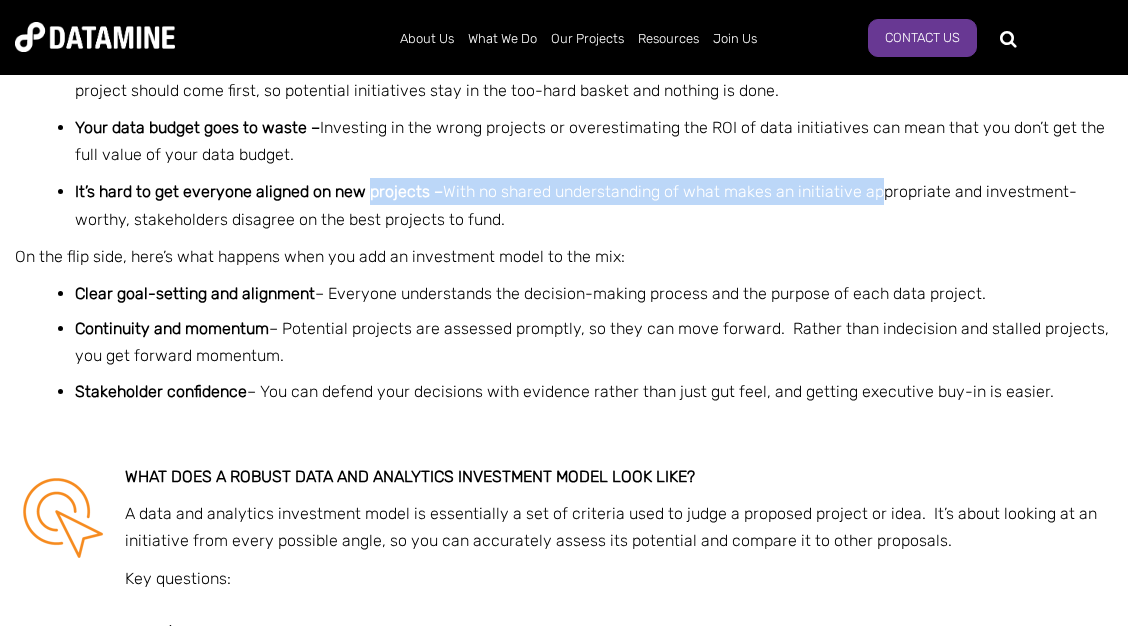 drag, startPoint x: 386, startPoint y: 214, endPoint x: 903, endPoint y: 220, distance: 517.0348 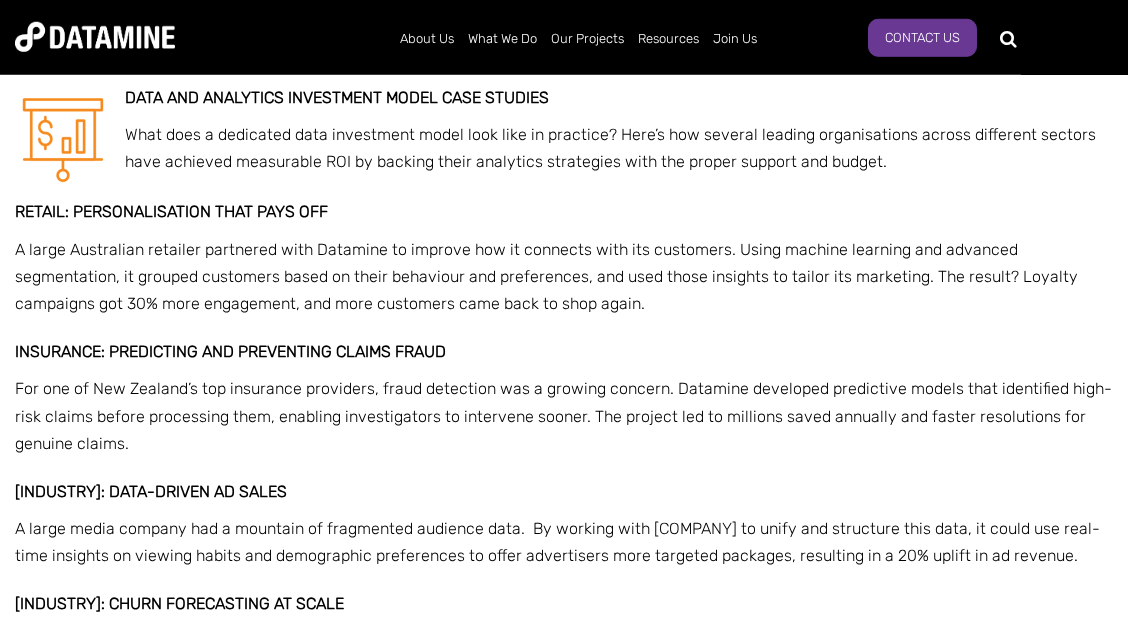 scroll, scrollTop: 3780, scrollLeft: 0, axis: vertical 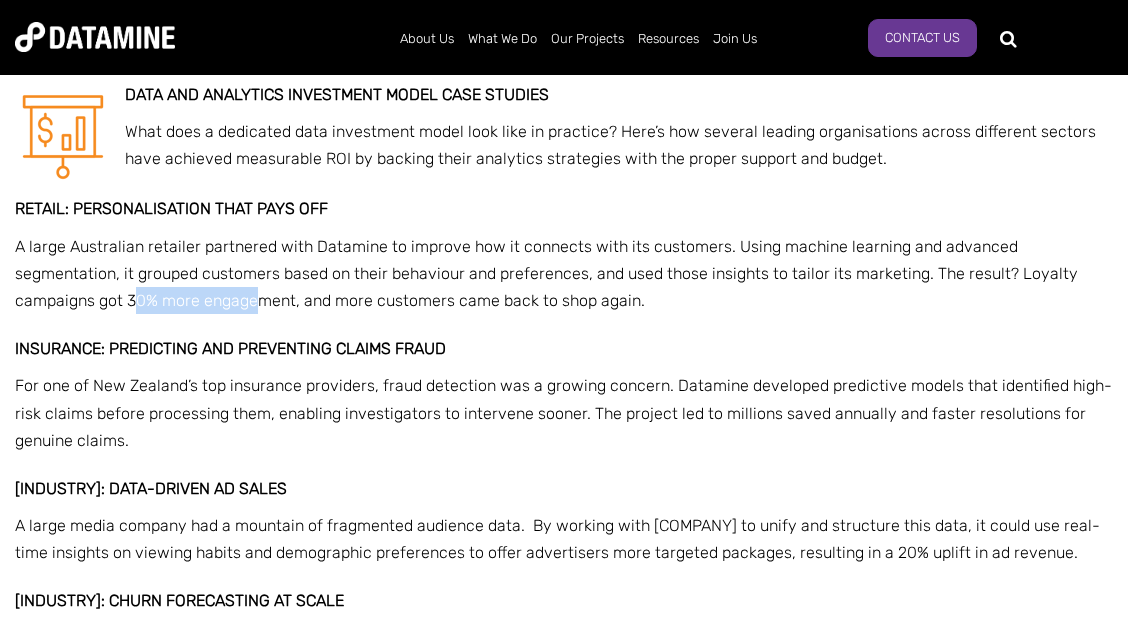 drag, startPoint x: 116, startPoint y: 333, endPoint x: 234, endPoint y: 343, distance: 118.42297 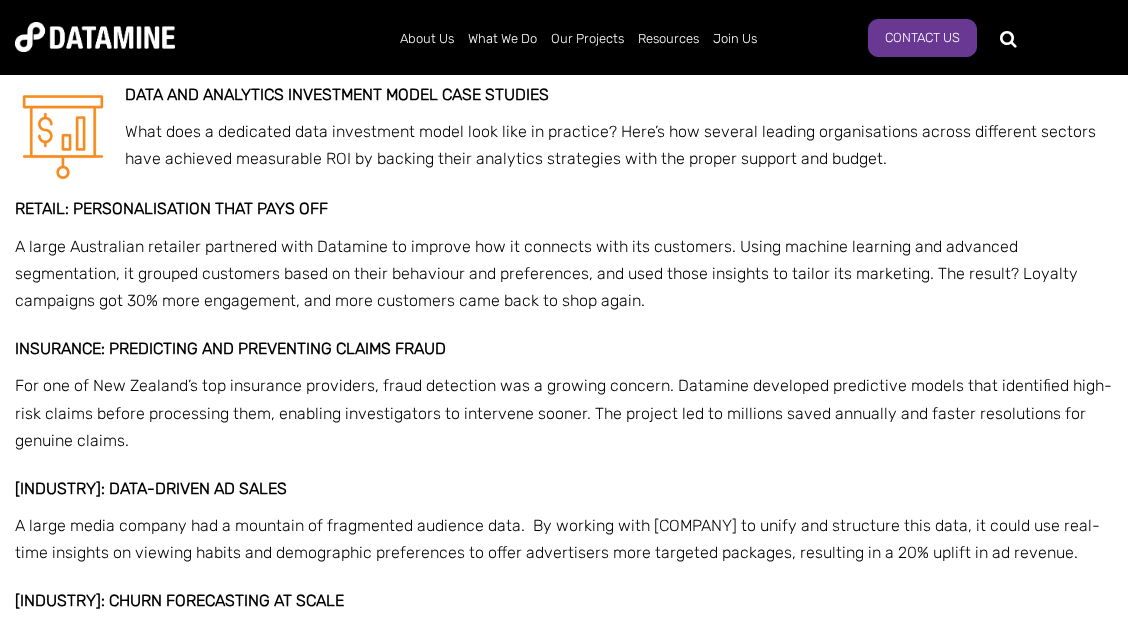 drag, startPoint x: 170, startPoint y: 333, endPoint x: 827, endPoint y: 344, distance: 657.0921 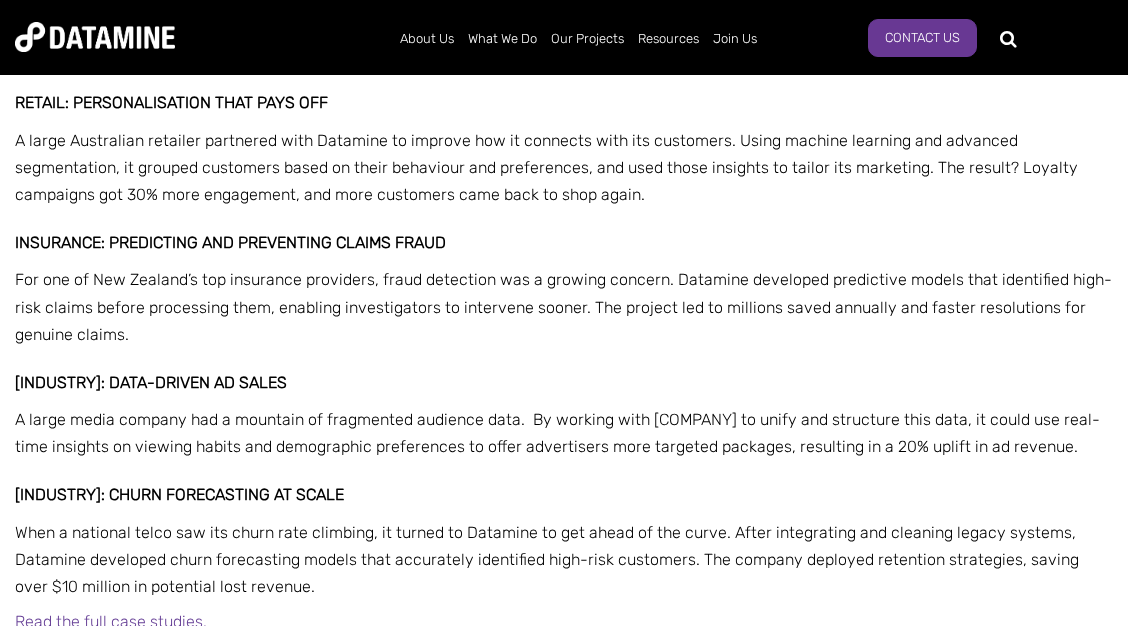 scroll, scrollTop: 3888, scrollLeft: 0, axis: vertical 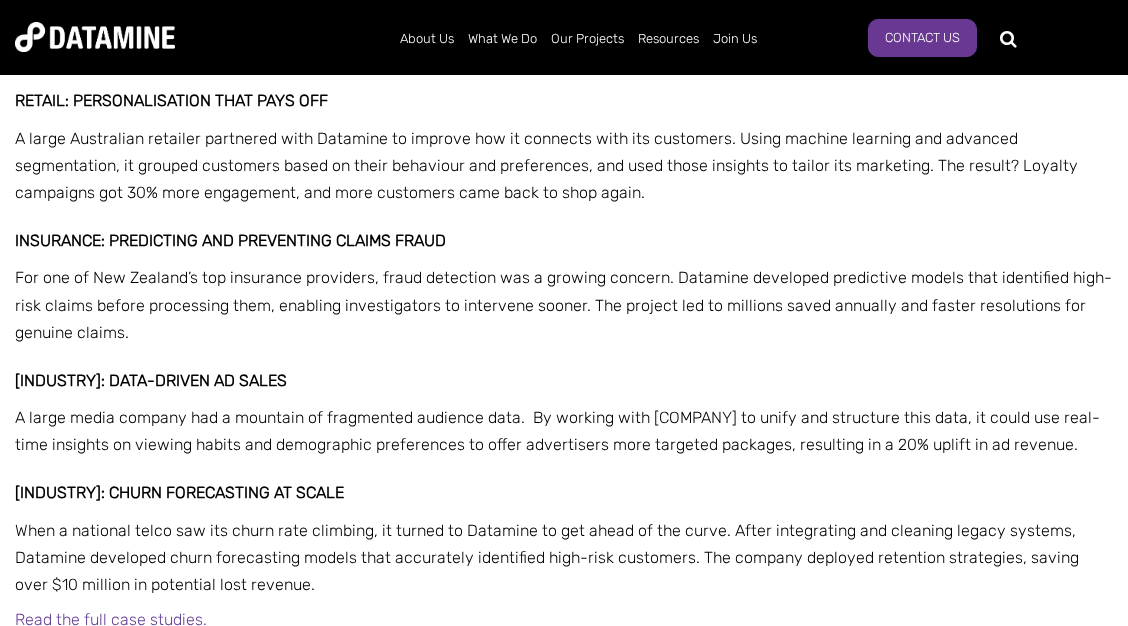 click on "For one of New Zealand’s top insurance providers, fraud detection was a growing concern. Datamine developed predictive models that identified high-risk claims before processing them, enabling investigators to intervene sooner. The project led to millions saved annually and faster resolutions for genuine claims." at bounding box center (563, 304) 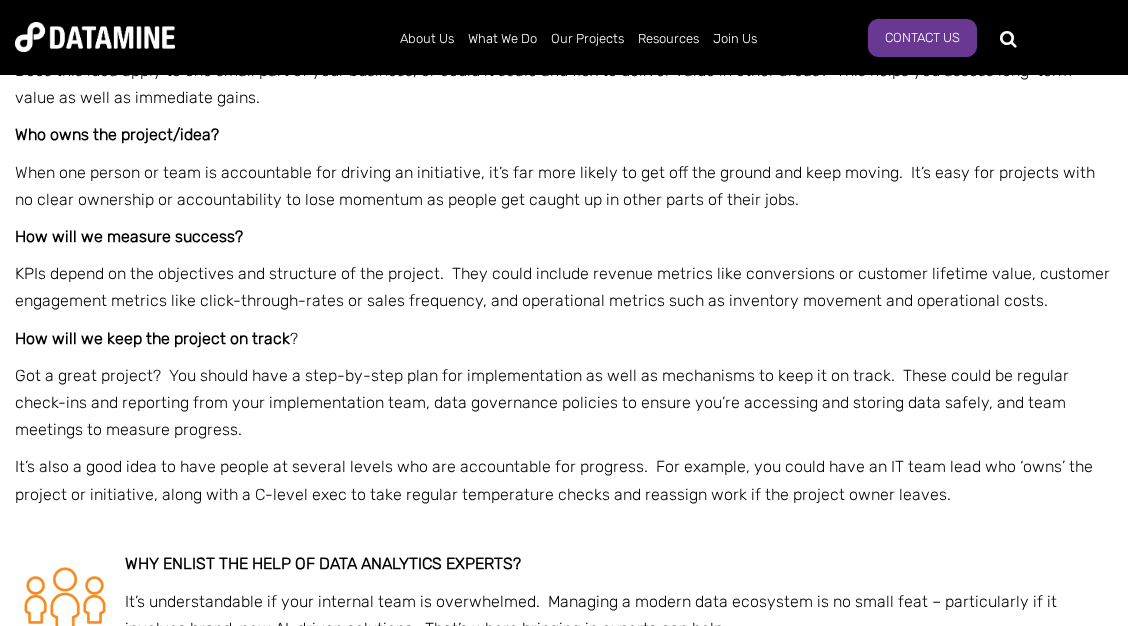 scroll, scrollTop: 2916, scrollLeft: 0, axis: vertical 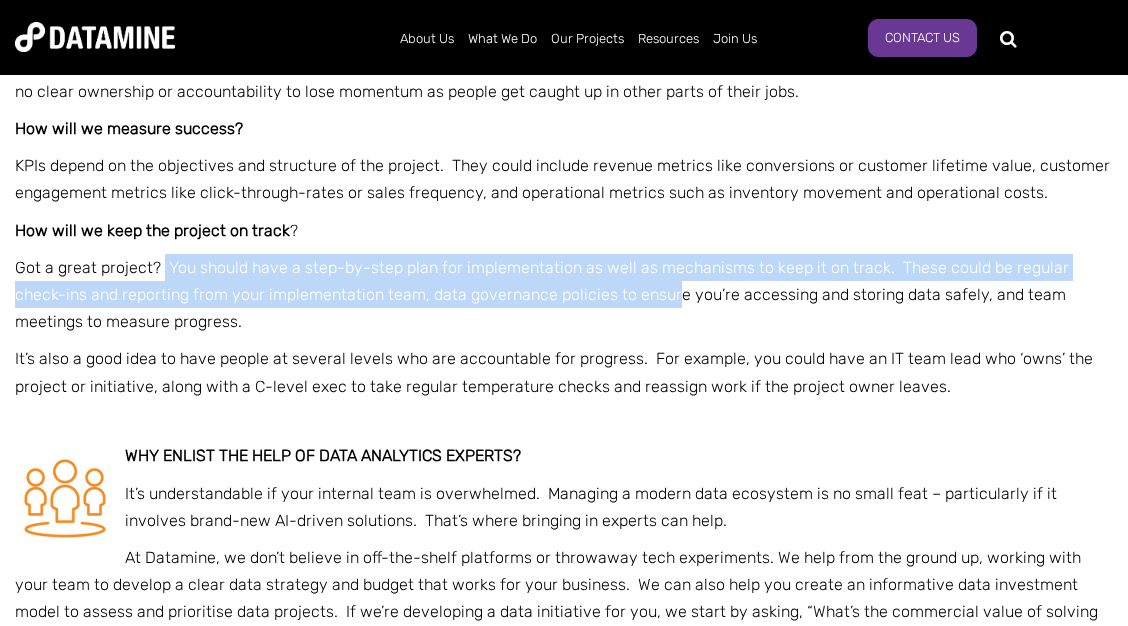 drag, startPoint x: 163, startPoint y: 300, endPoint x: 620, endPoint y: 327, distance: 457.7969 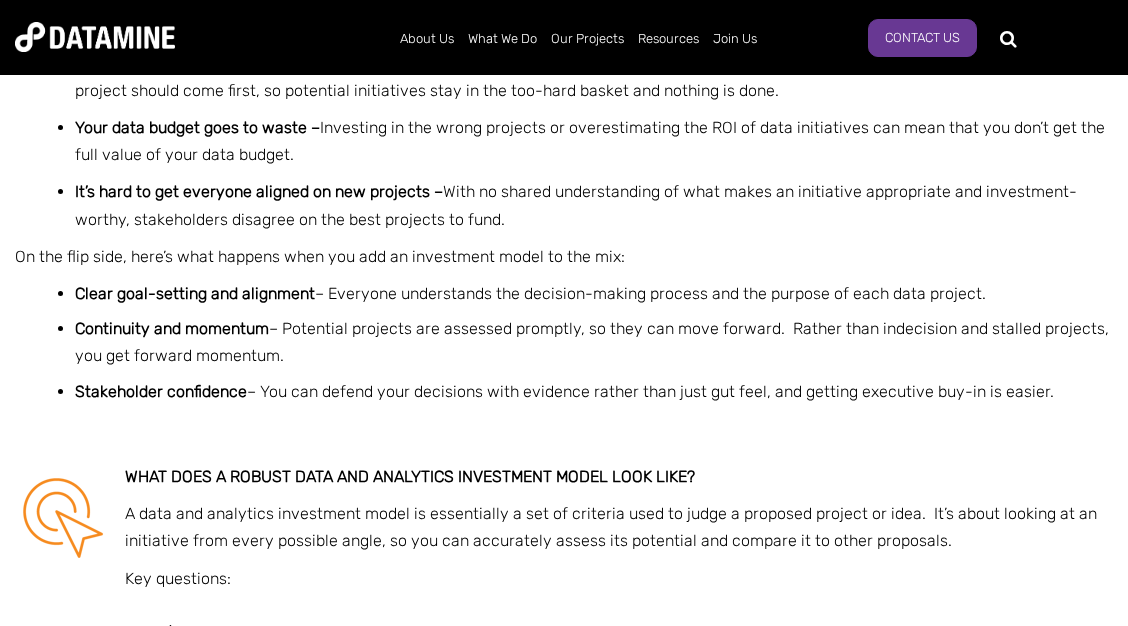 scroll, scrollTop: 1404, scrollLeft: 0, axis: vertical 